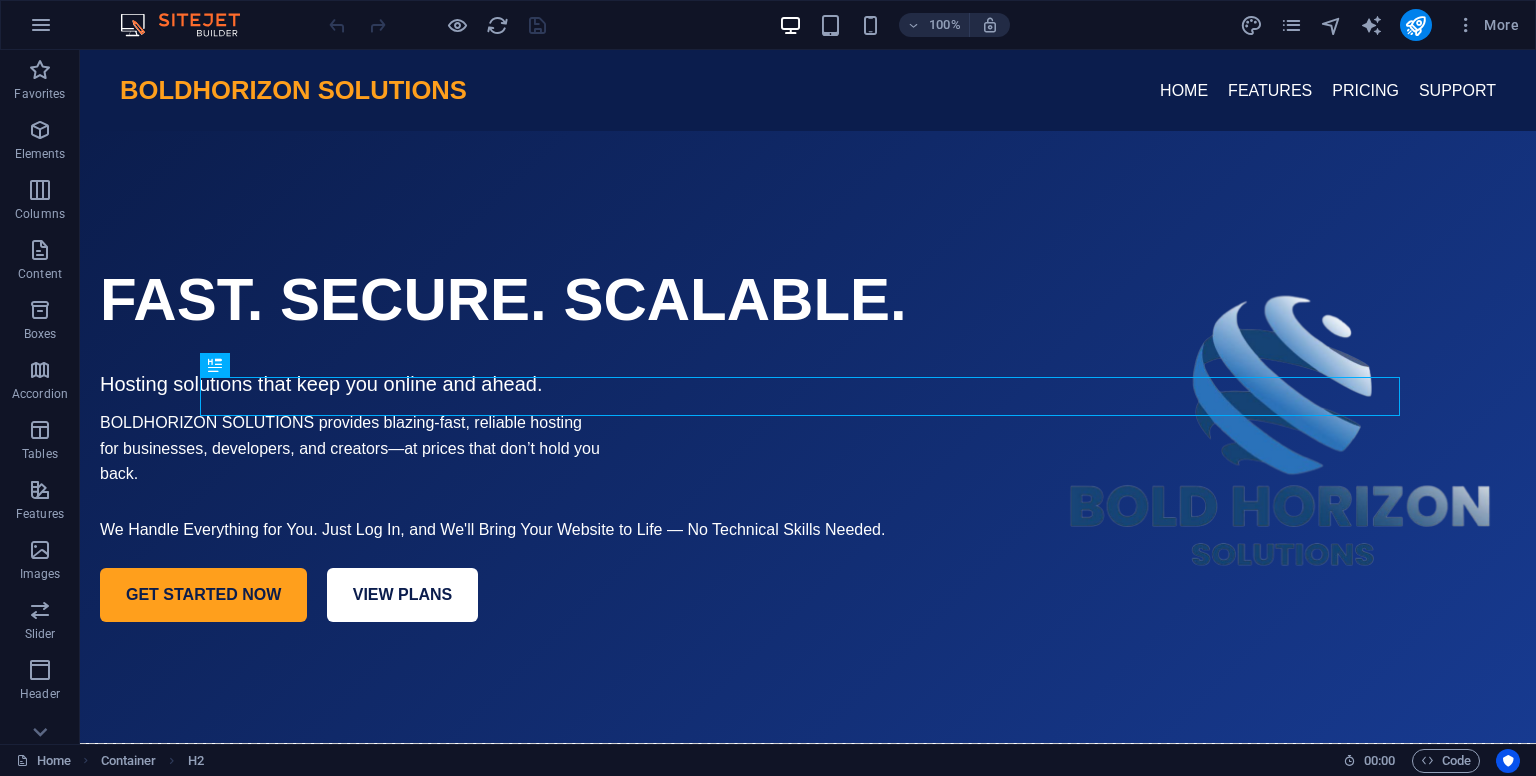 scroll, scrollTop: 1224, scrollLeft: 0, axis: vertical 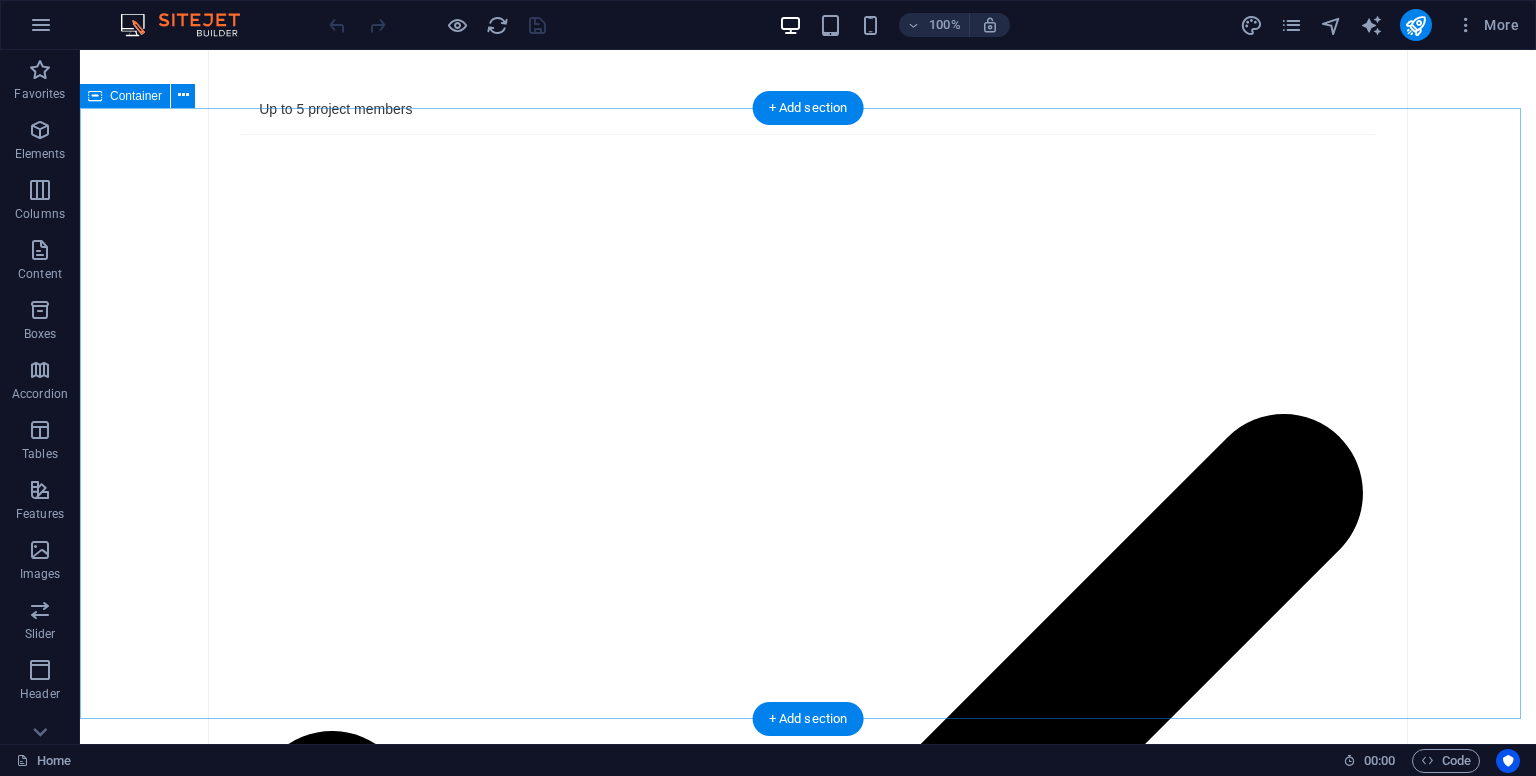 click on "What We Do Website Design We design beautiful, mobile-friendly websites that are tailored to your brand, industry, and goals. Whether you need a simple one-page site or a full e-commerce store, we’ve got you covered.
Learn more      Hosting & Domain We help you secure a professional domain name (e.g.,  www.yourbusiness.com ) that reflects your brand and is easy to remember. ✅ .com, .org, .co.zm & more ✅ Domain setup and management included ✅ Renewals handled for you Learn more      Business Emails Give your business a professional touch with custom email addresses. (e.g.,  info@yourcompany.com ) ✅ Up to 5 email addresses (based on plan) ✅ Webmail & mobile access ✅ Spam protection Learn more      Support & Maintenance We don’t just build and leave. We maintain your website, update content (on request), and fix issues fast. ✅ Tech support via WhatsApp/email ✅ Ongoing maintenance ✅ Free training for minor updates (Pro Plan) Learn more" at bounding box center (808, 38065) 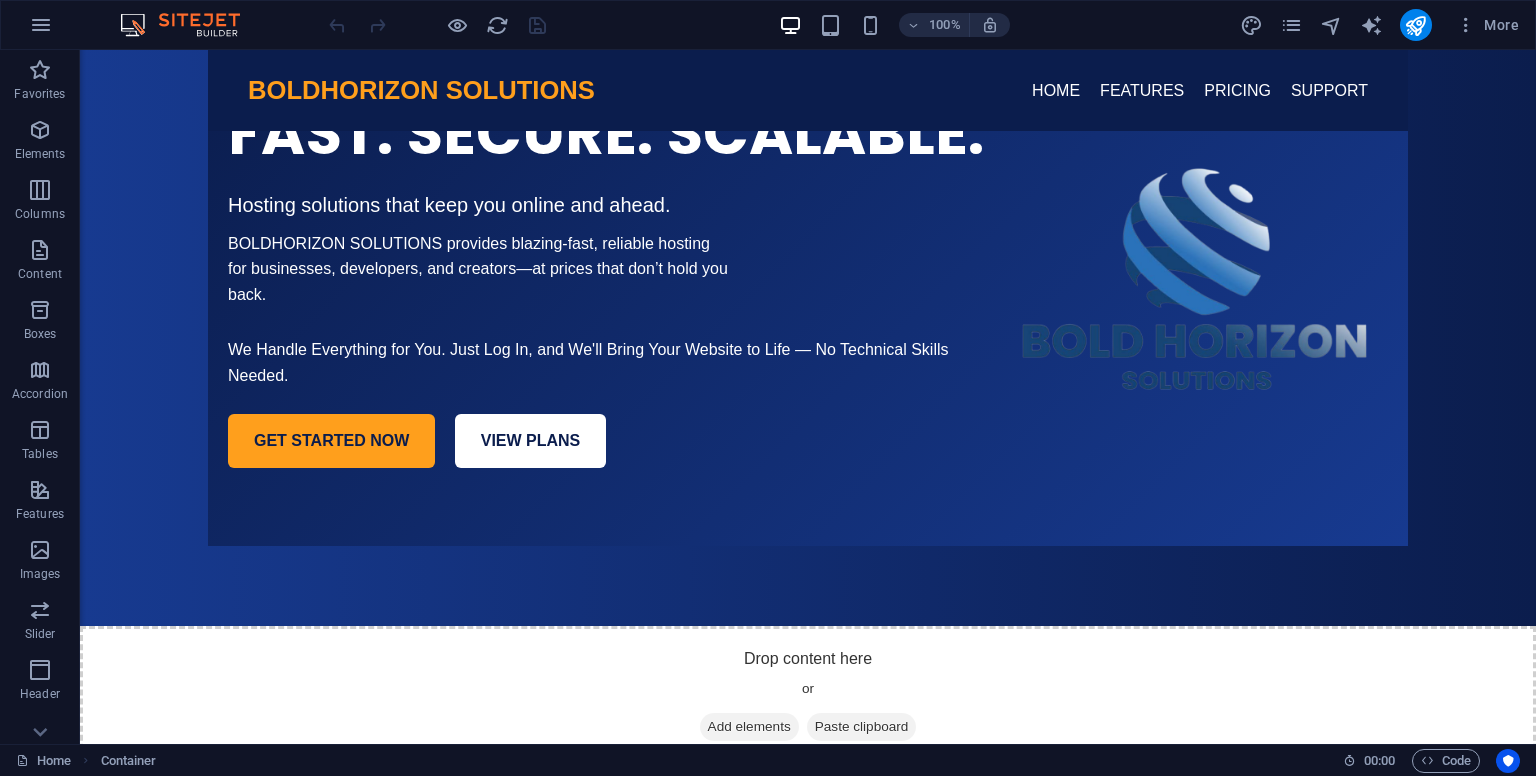 scroll, scrollTop: 0, scrollLeft: 0, axis: both 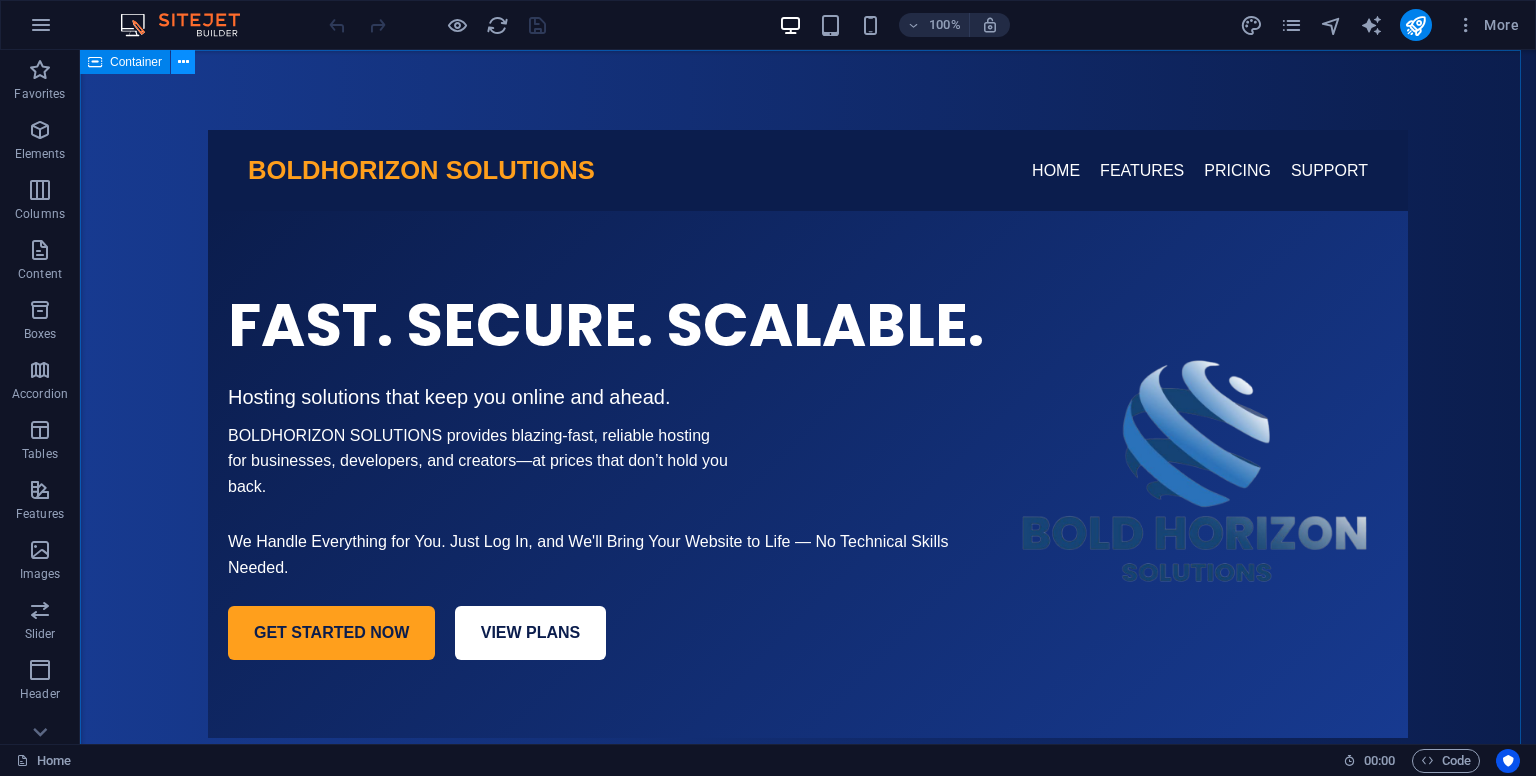 click at bounding box center [183, 62] 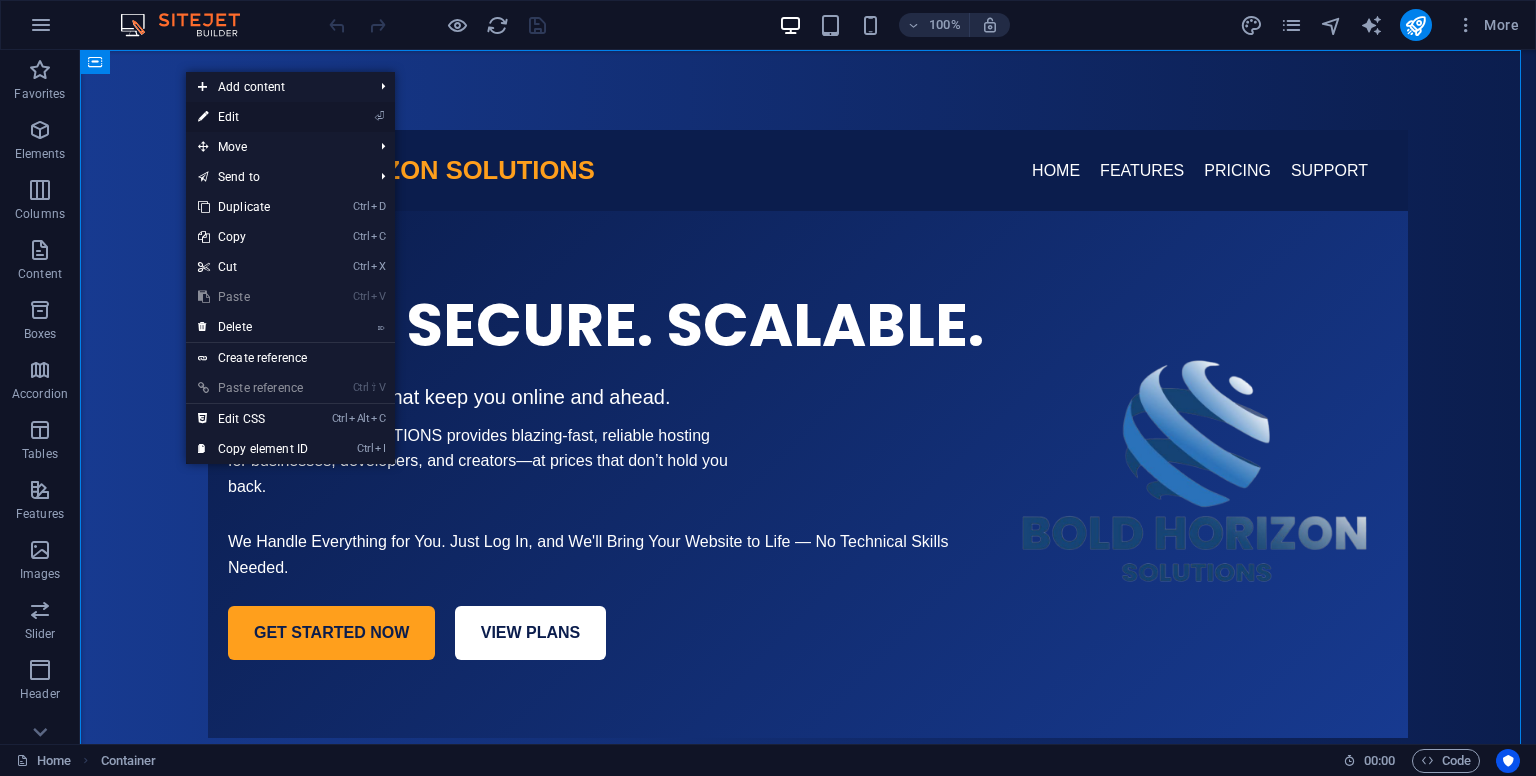click on "⏎  Edit" at bounding box center [253, 117] 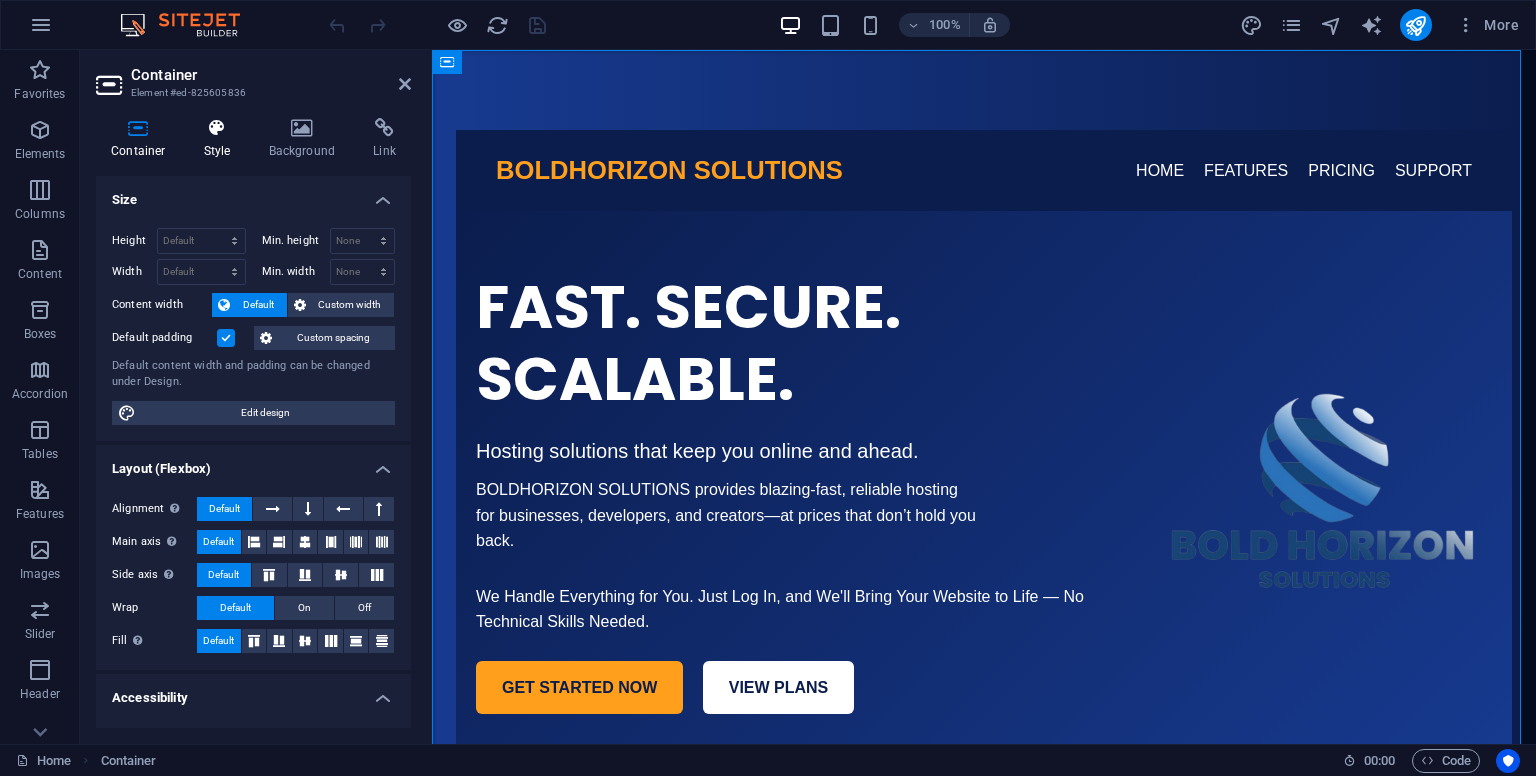 click at bounding box center (217, 128) 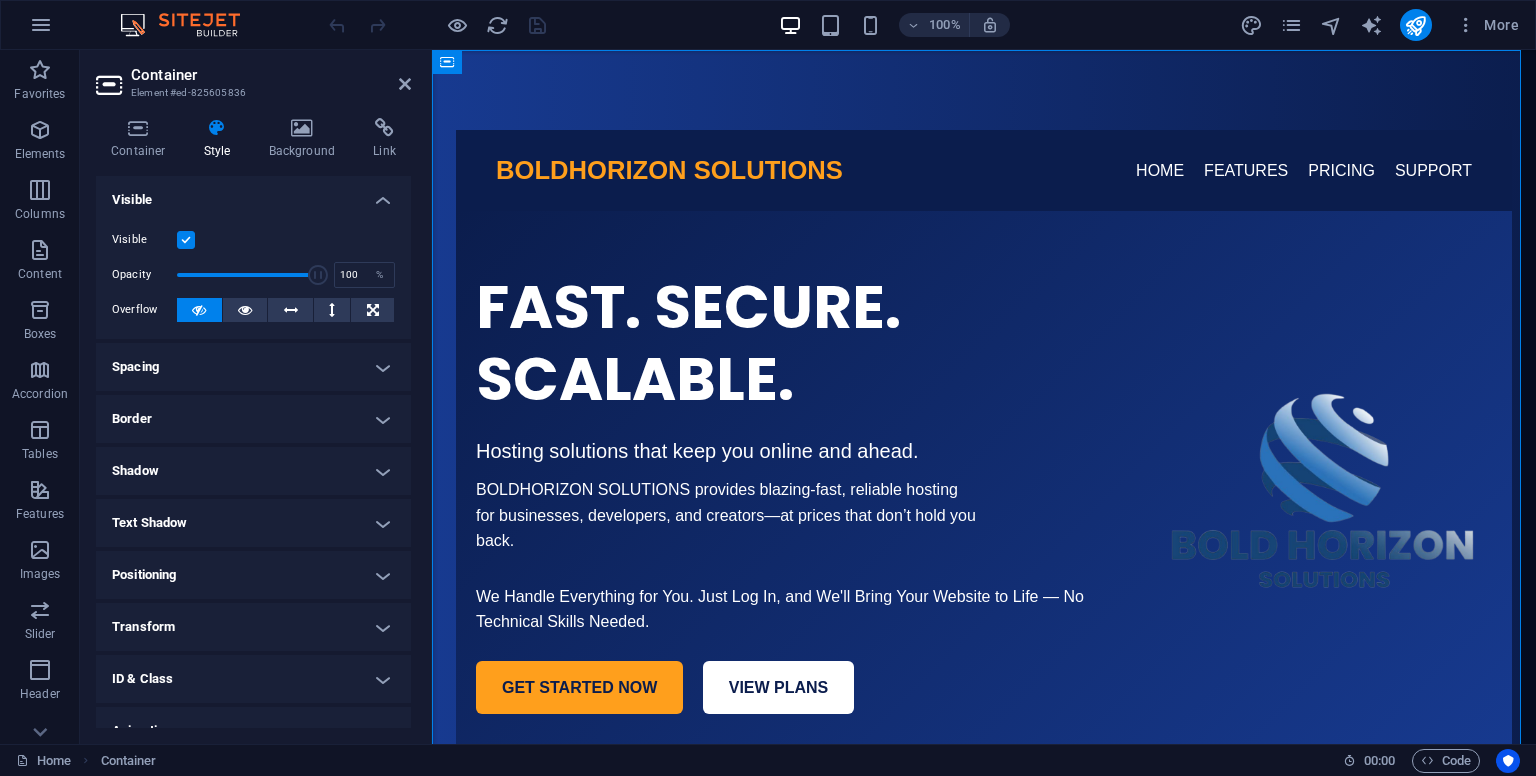 click on "Border" at bounding box center [253, 419] 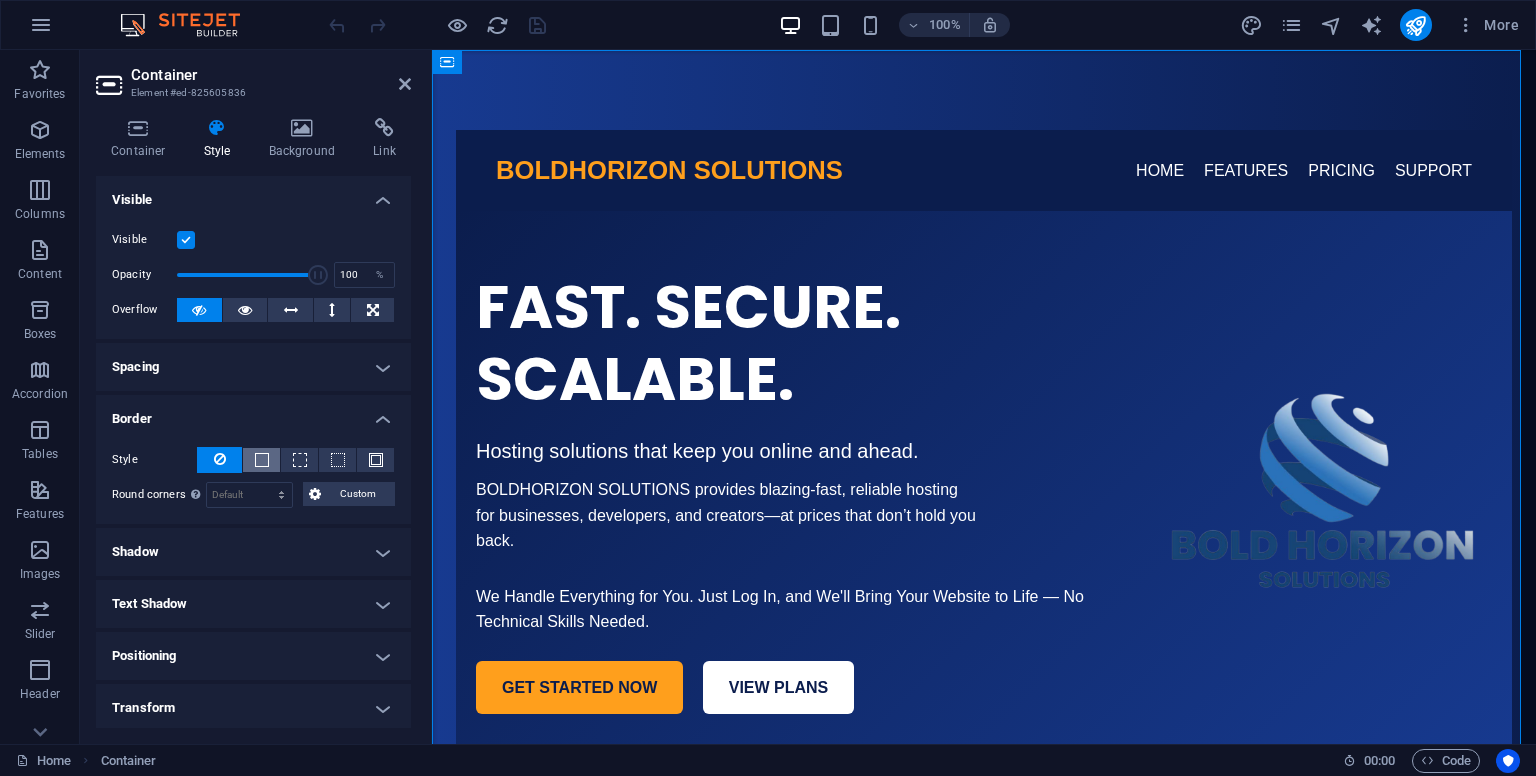 click at bounding box center (262, 460) 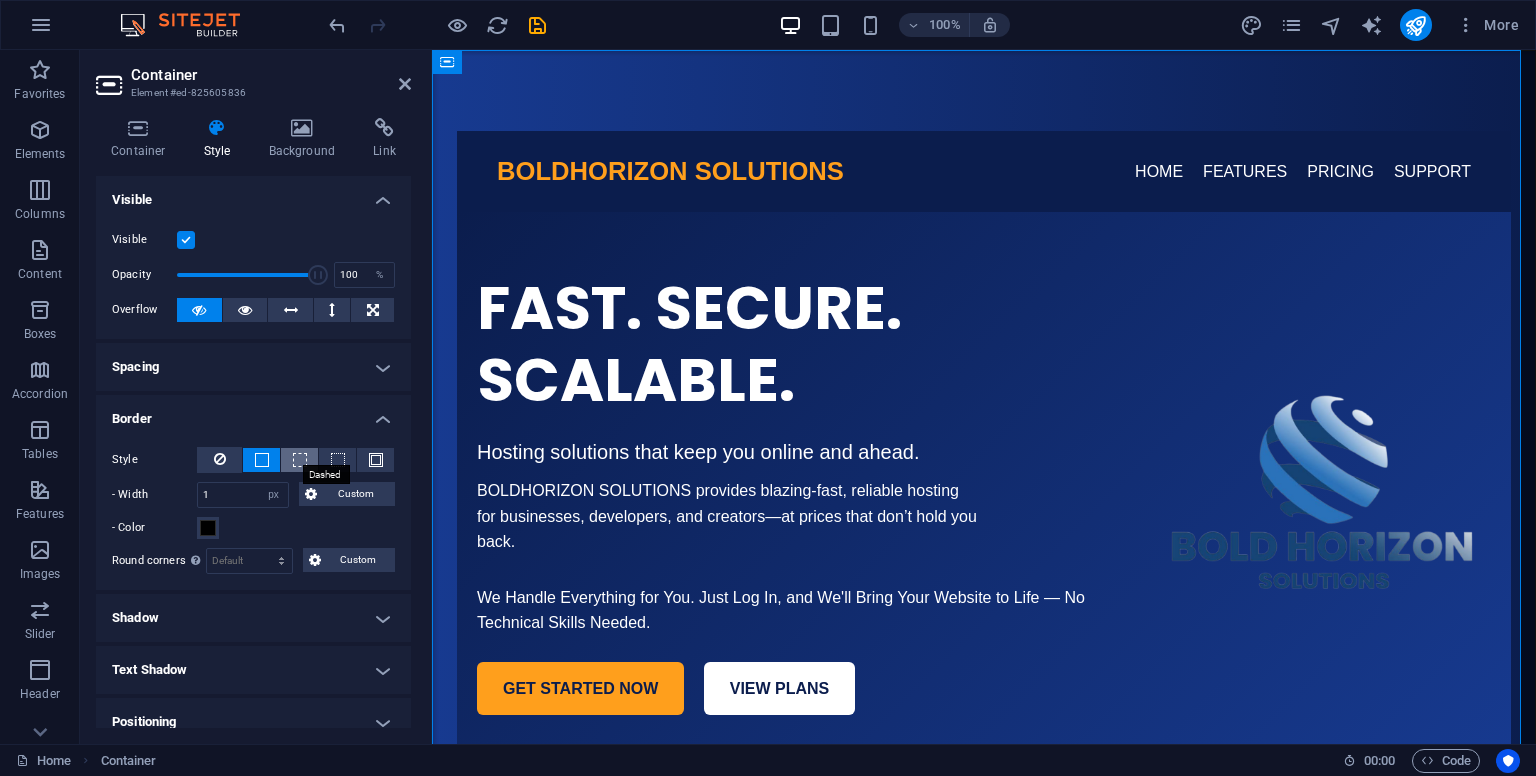 click at bounding box center [300, 460] 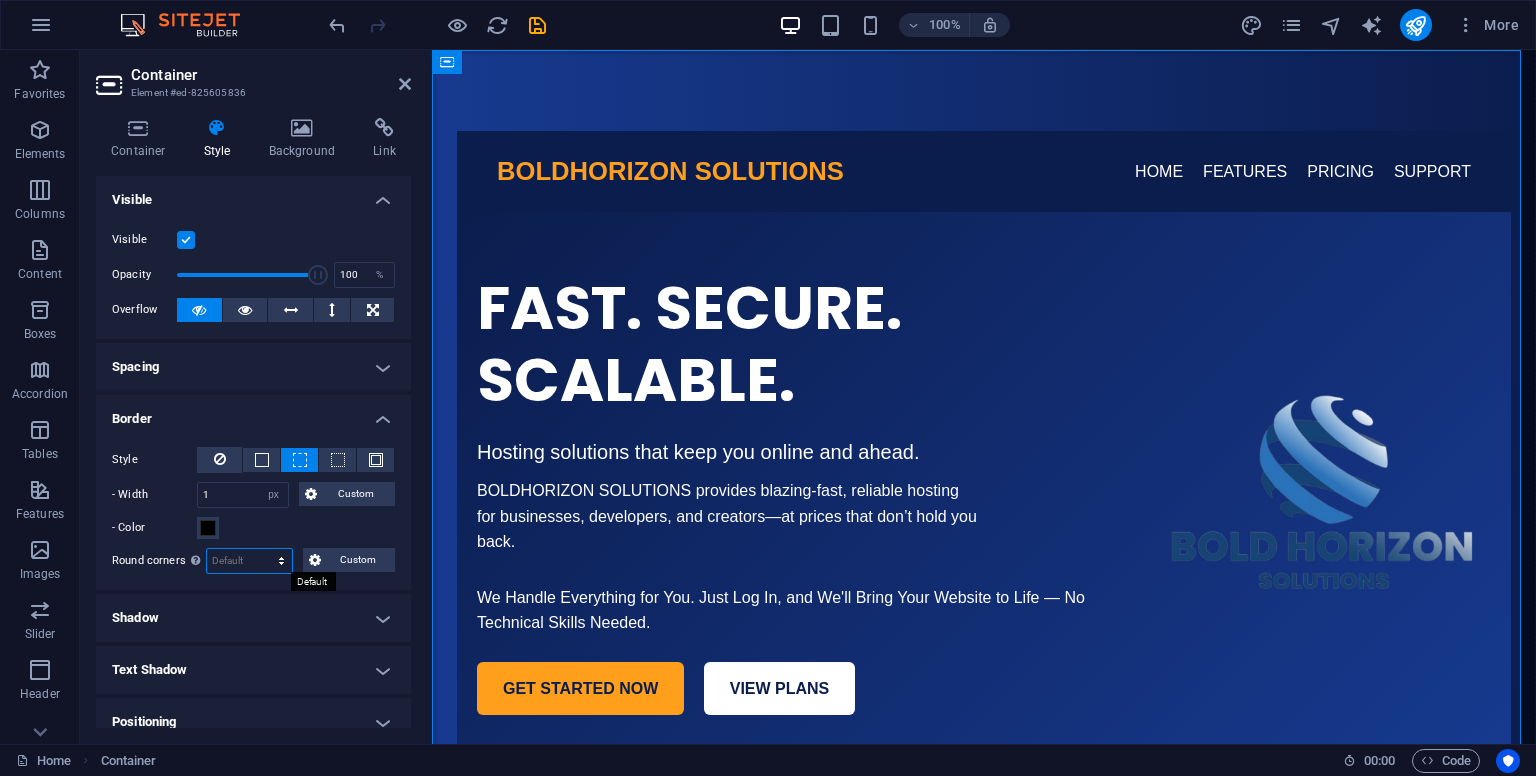 click on "Default px rem % vh vw Custom" at bounding box center (249, 561) 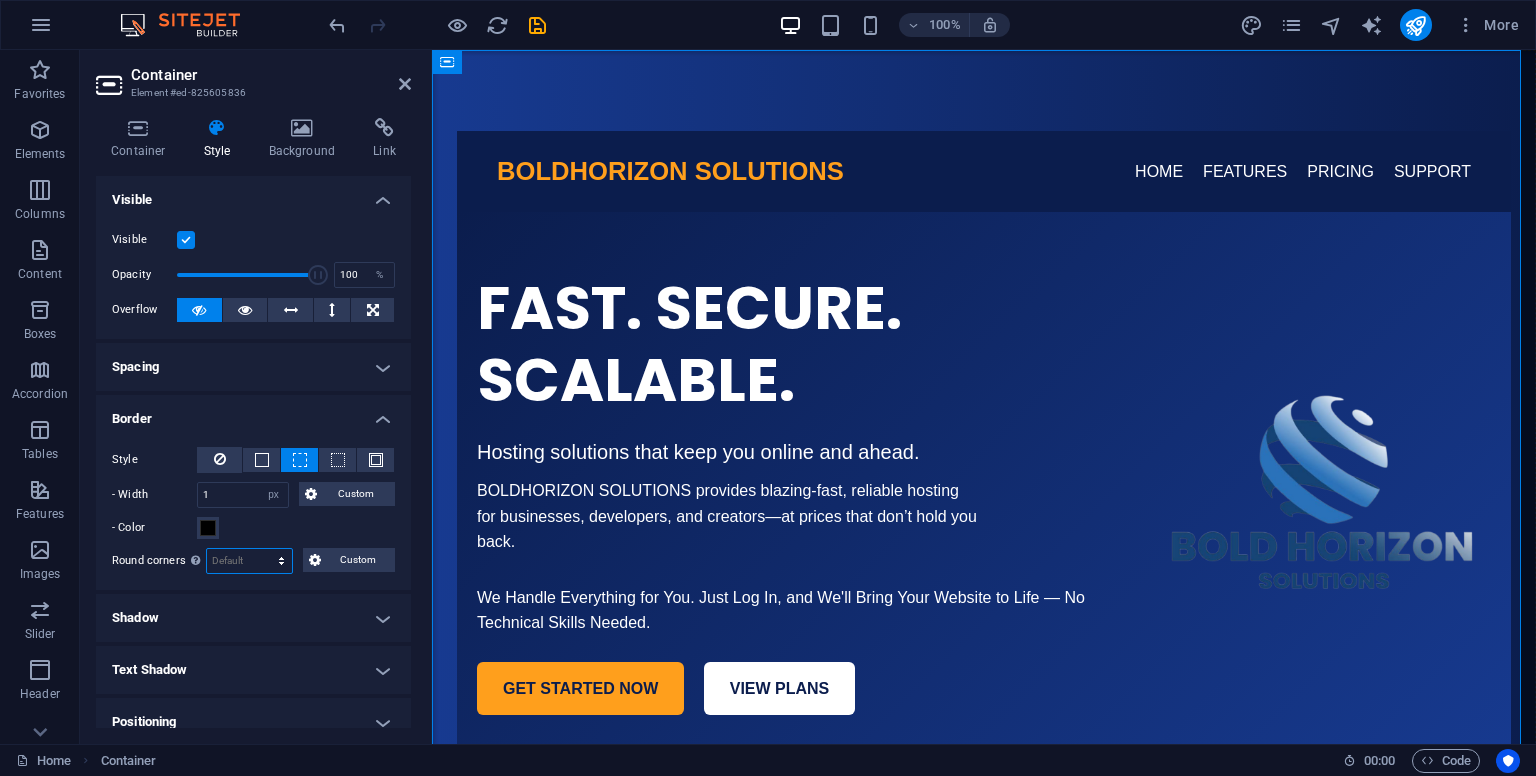 click on "Default px rem % vh vw Custom" at bounding box center (249, 561) 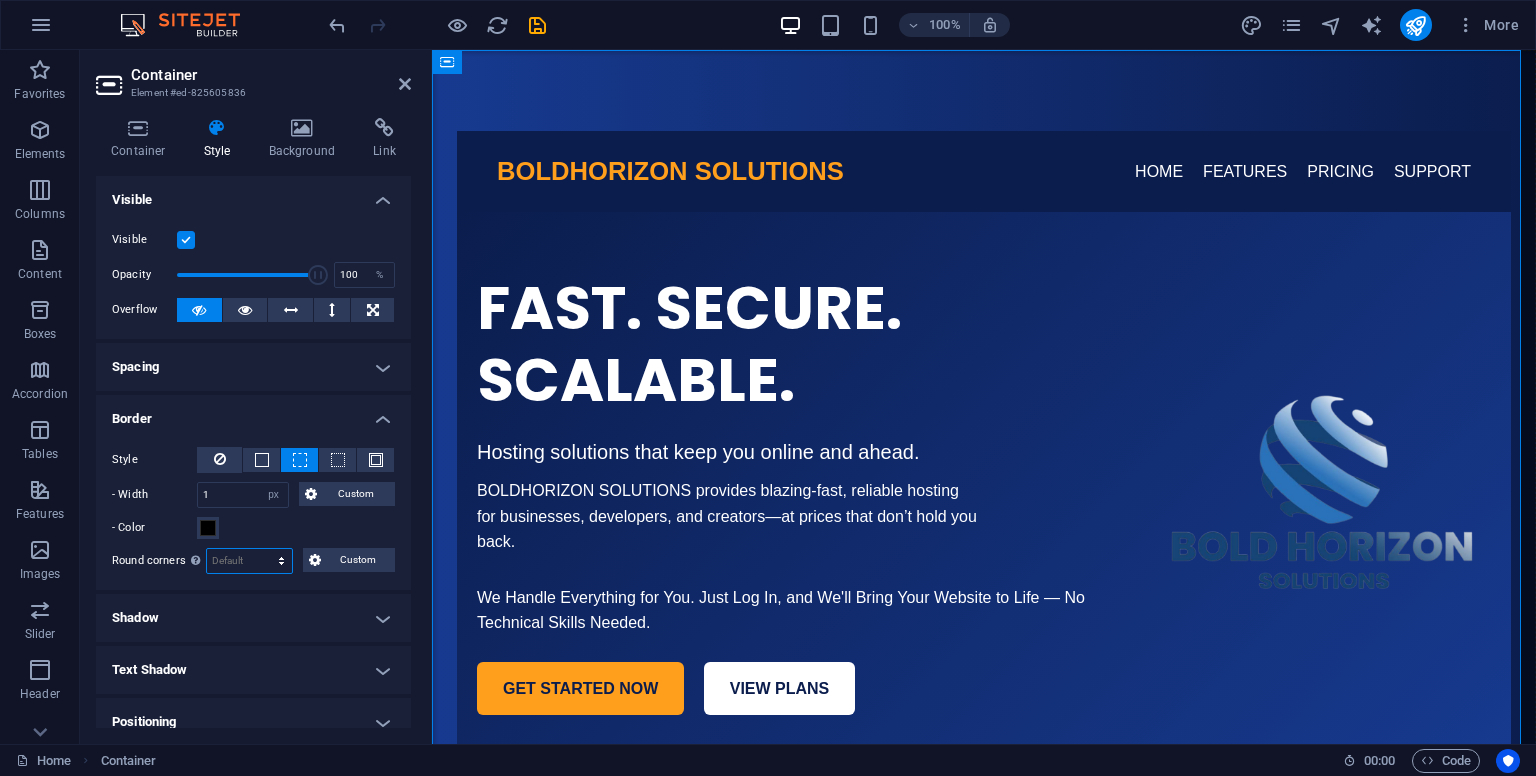 select on "px" 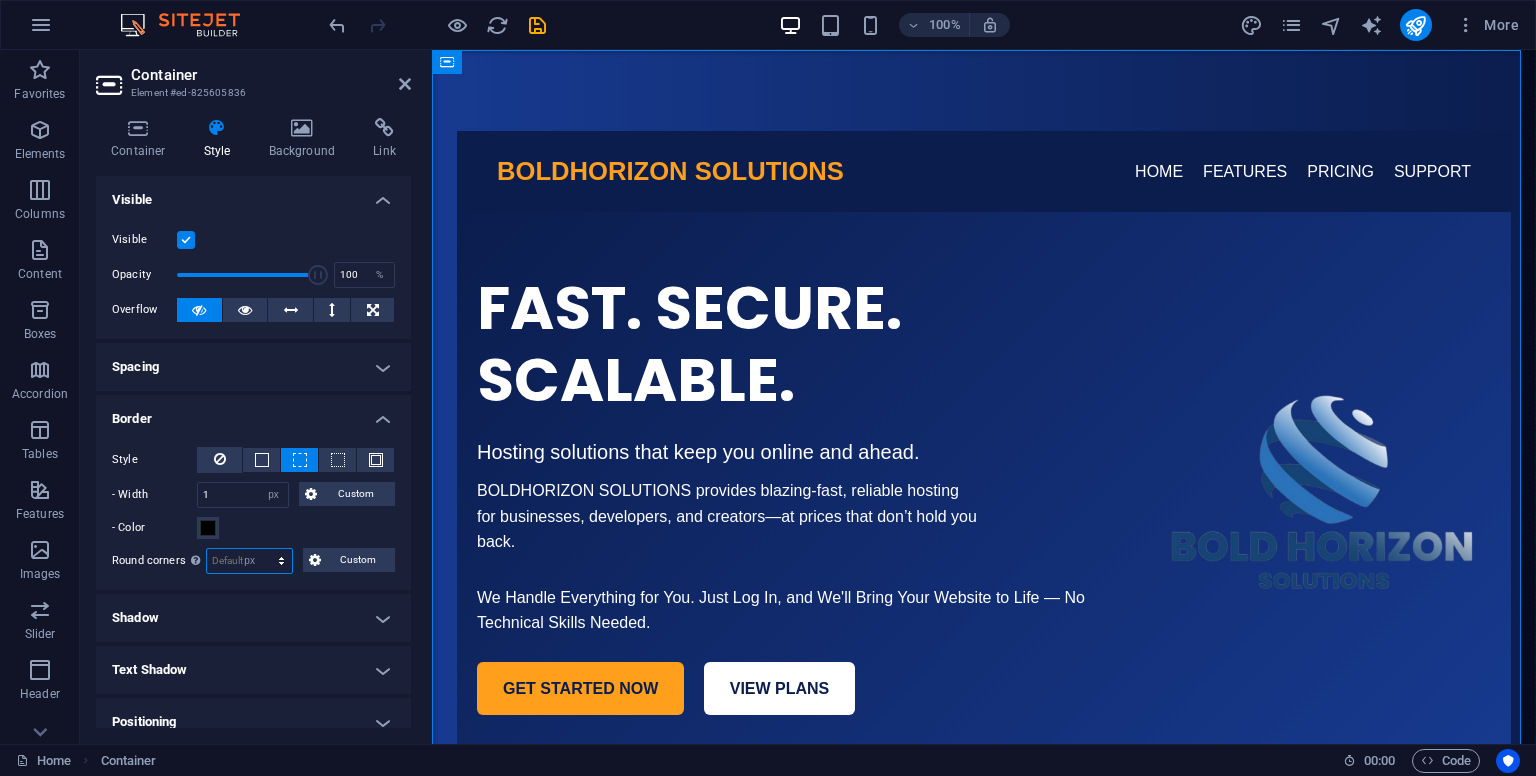 click on "Default px rem % vh vw Custom" at bounding box center (249, 561) 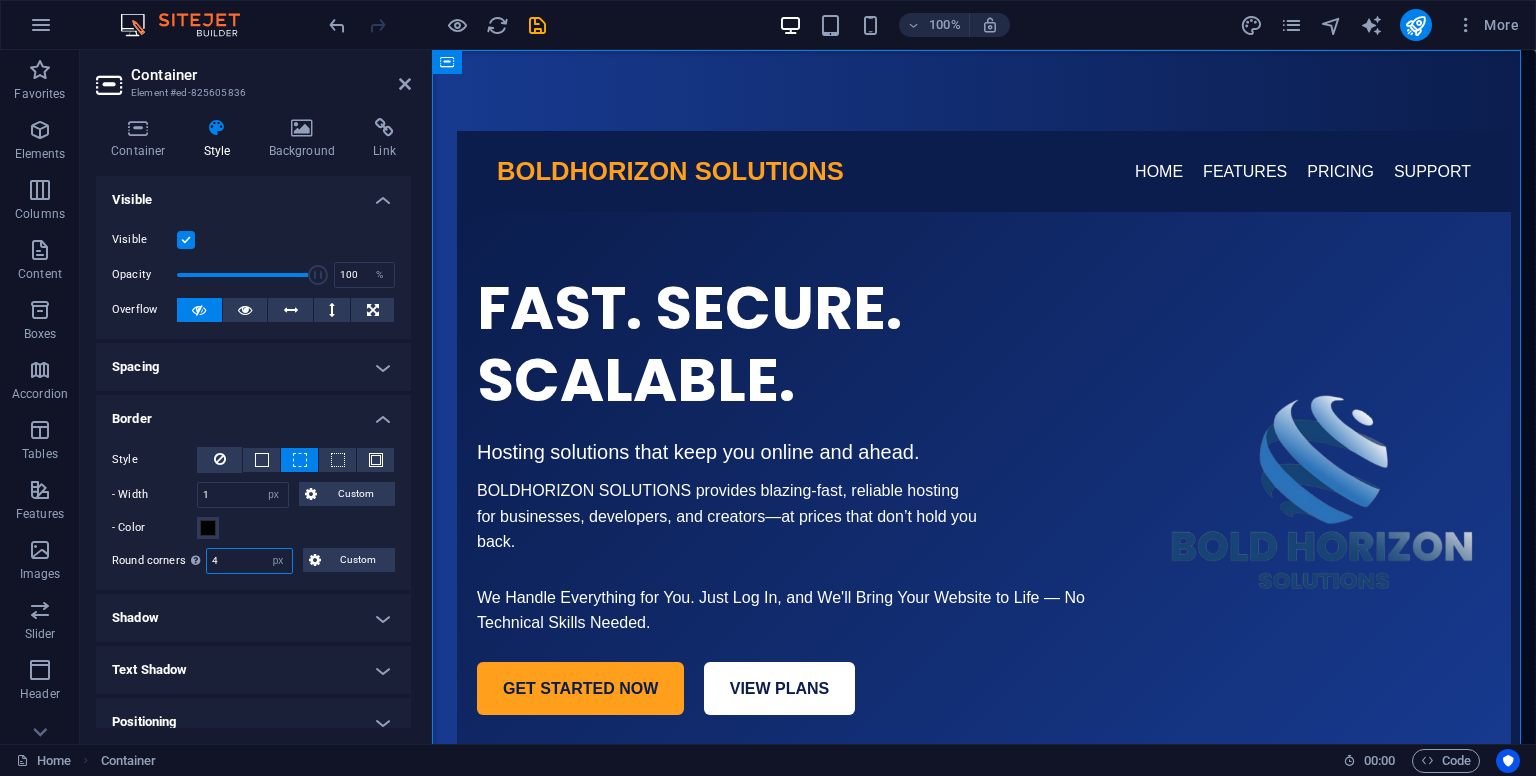 type on "4" 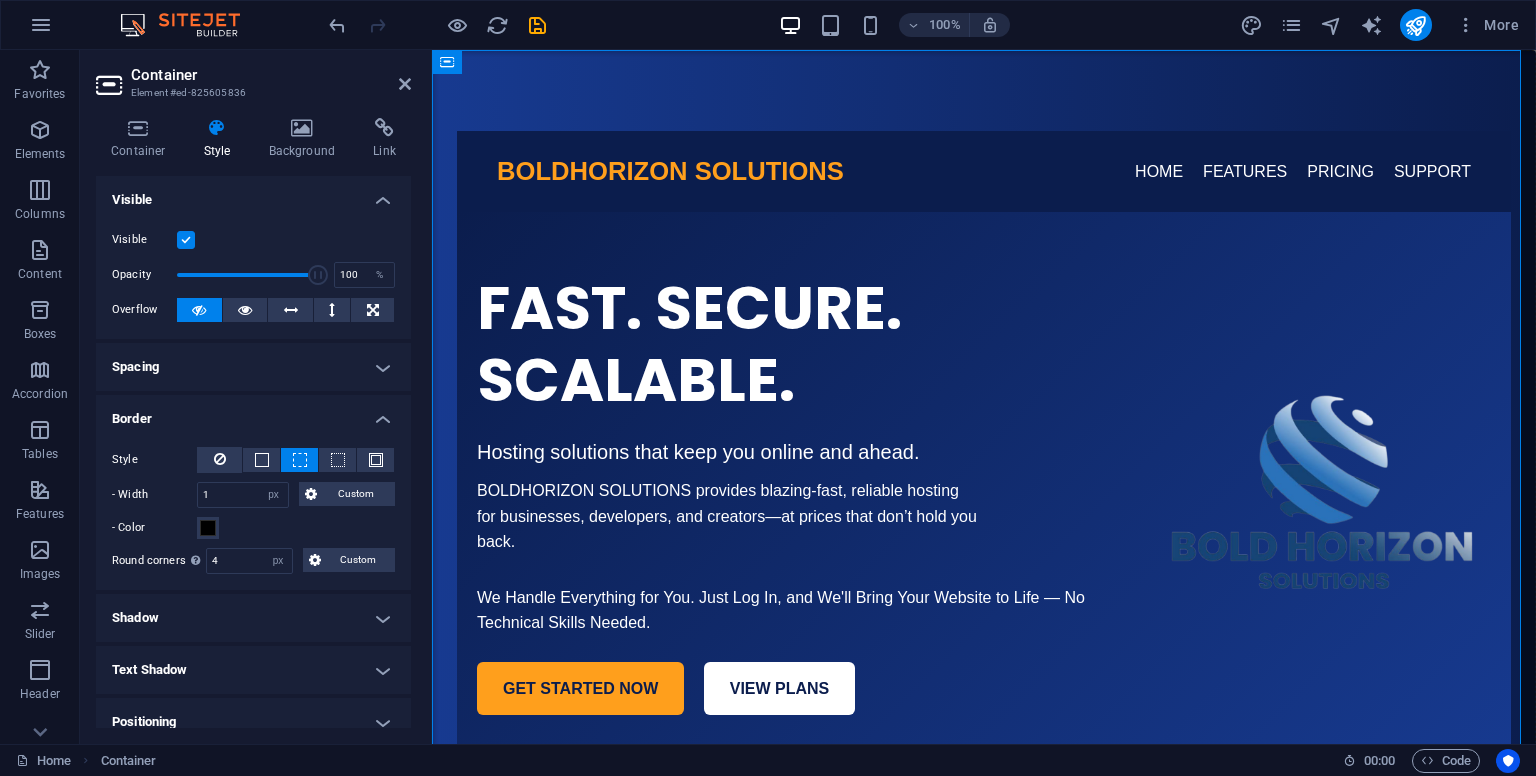 click on "- Color" at bounding box center (253, 528) 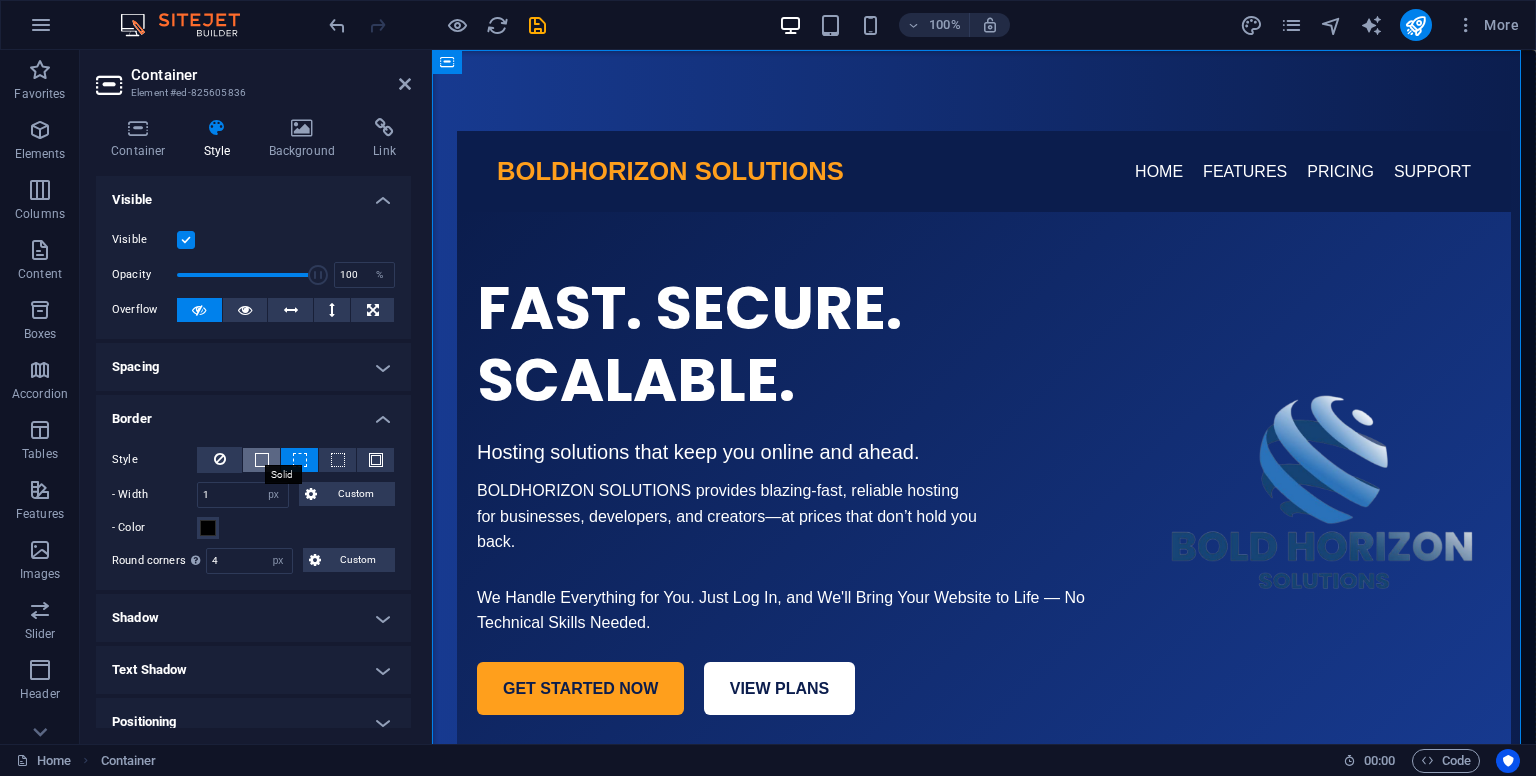 click at bounding box center (262, 460) 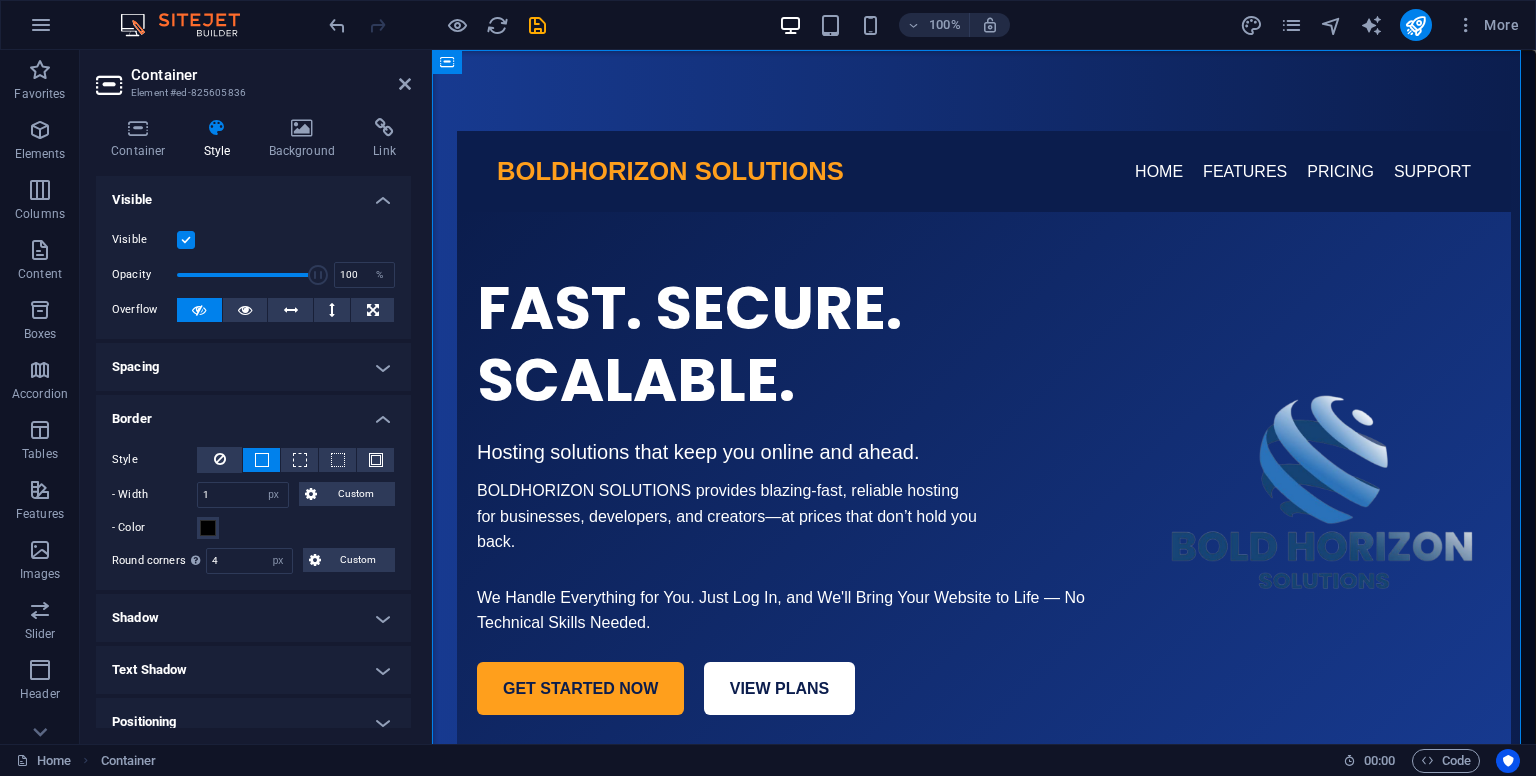 click on "Border" at bounding box center [253, 413] 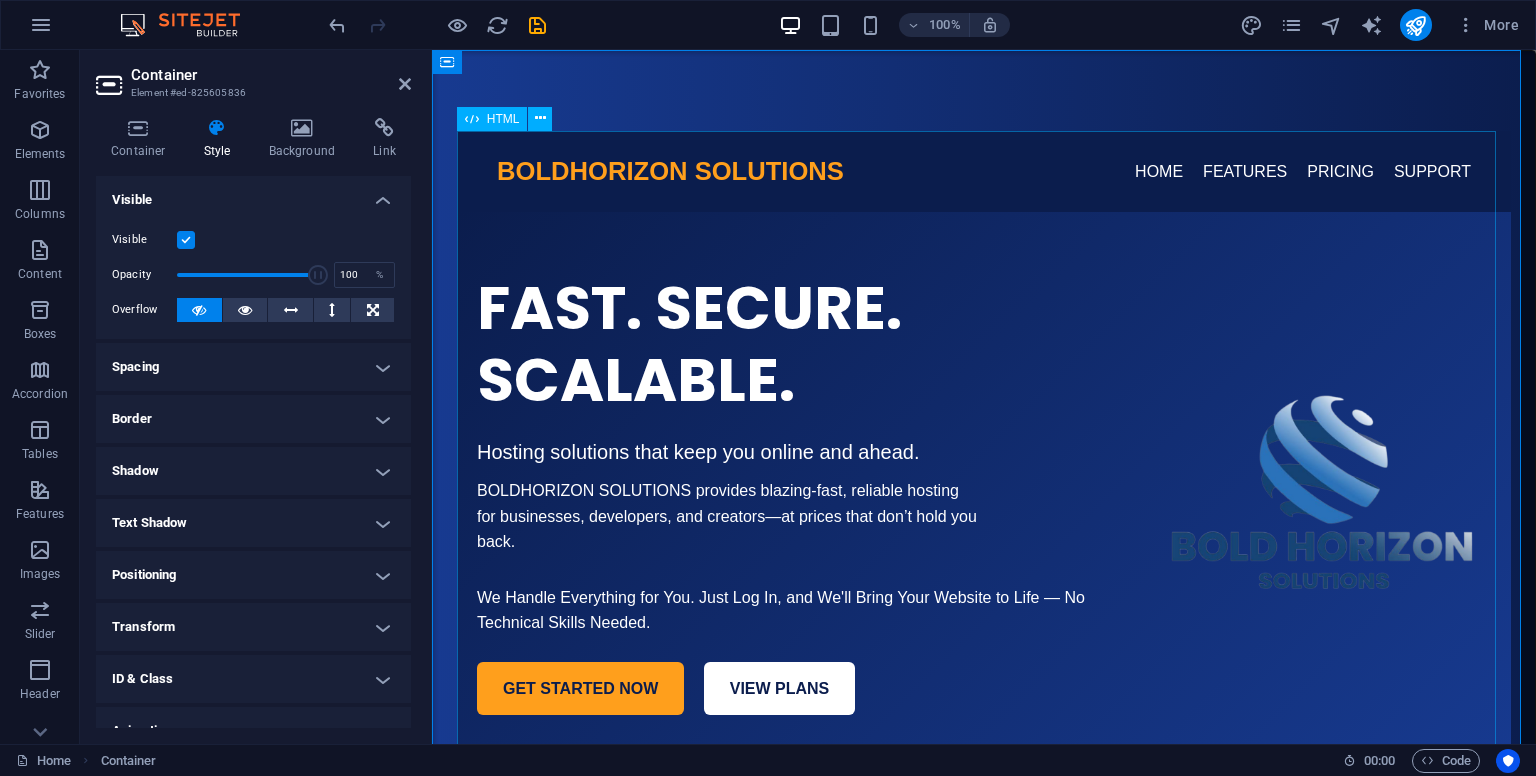 click on "BOLDHORIZON Solution
BOLDHORIZON SOLUTIONS
HOME
FEATURES
PRICING
SUPPORT
FAST. SECURE. SCALABLE.
Hosting solutions that keep you online and ahead.
BOLDHORIZON SOLUTIONS provides blazing-fast, reliable hosting for businesses, developers, and creators—at prices that don’t hold you back.
We Handle Everything for You. Just Log In, and We'll Bring Your Website to Life — No Technical Skills Needed.
GET STARTED NOW
VIEW PLANS" at bounding box center (984, 453) 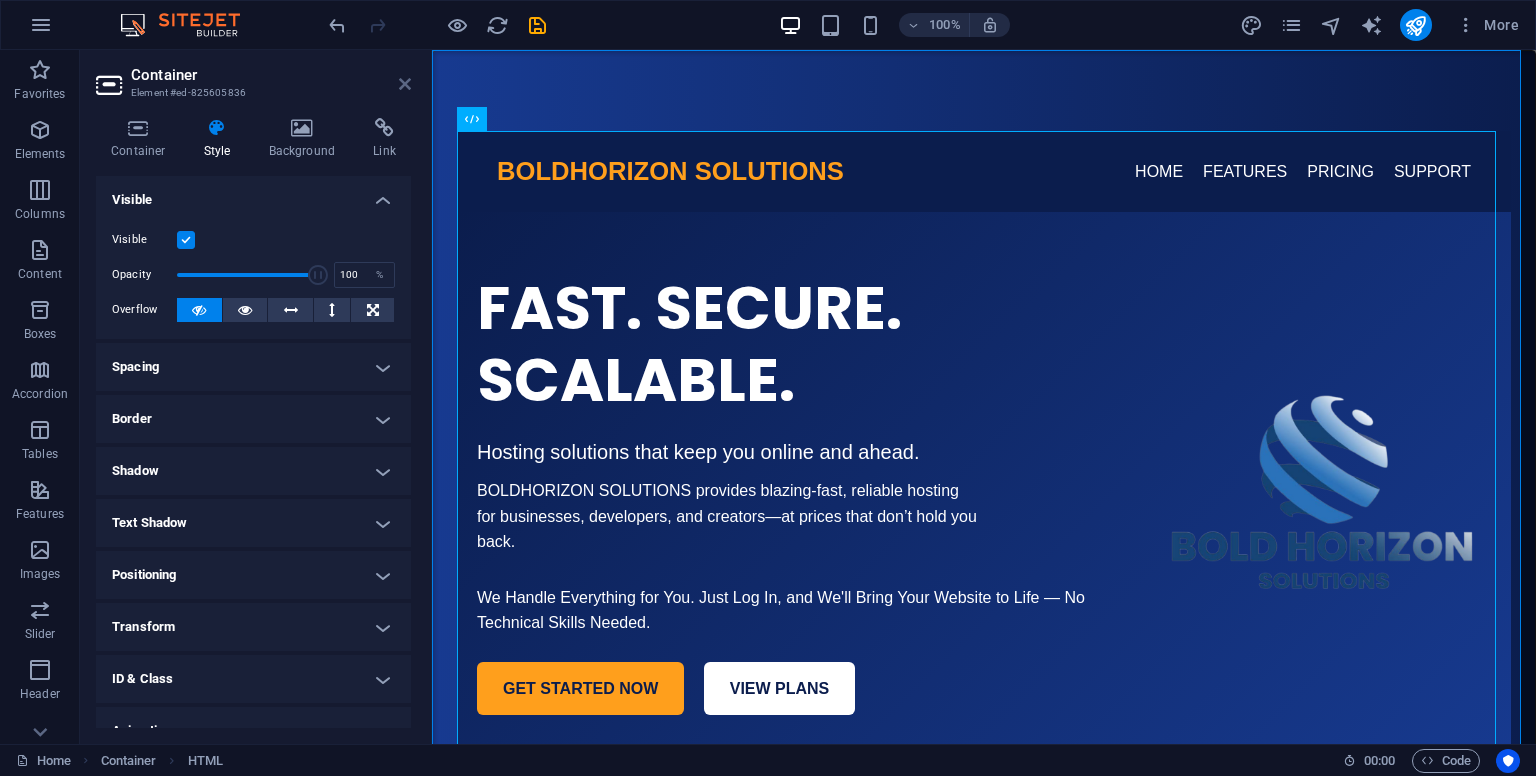 click at bounding box center (405, 84) 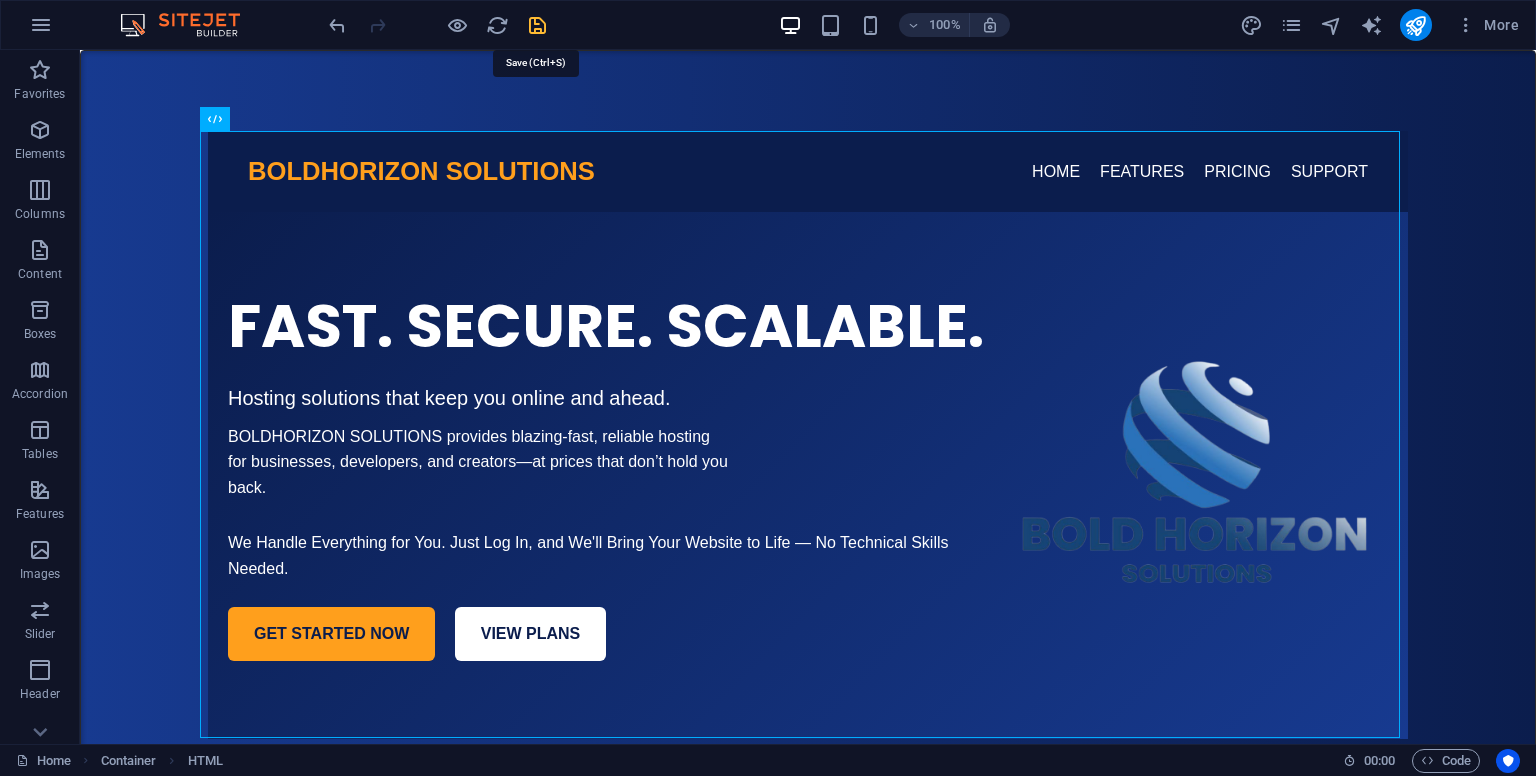 click at bounding box center [537, 25] 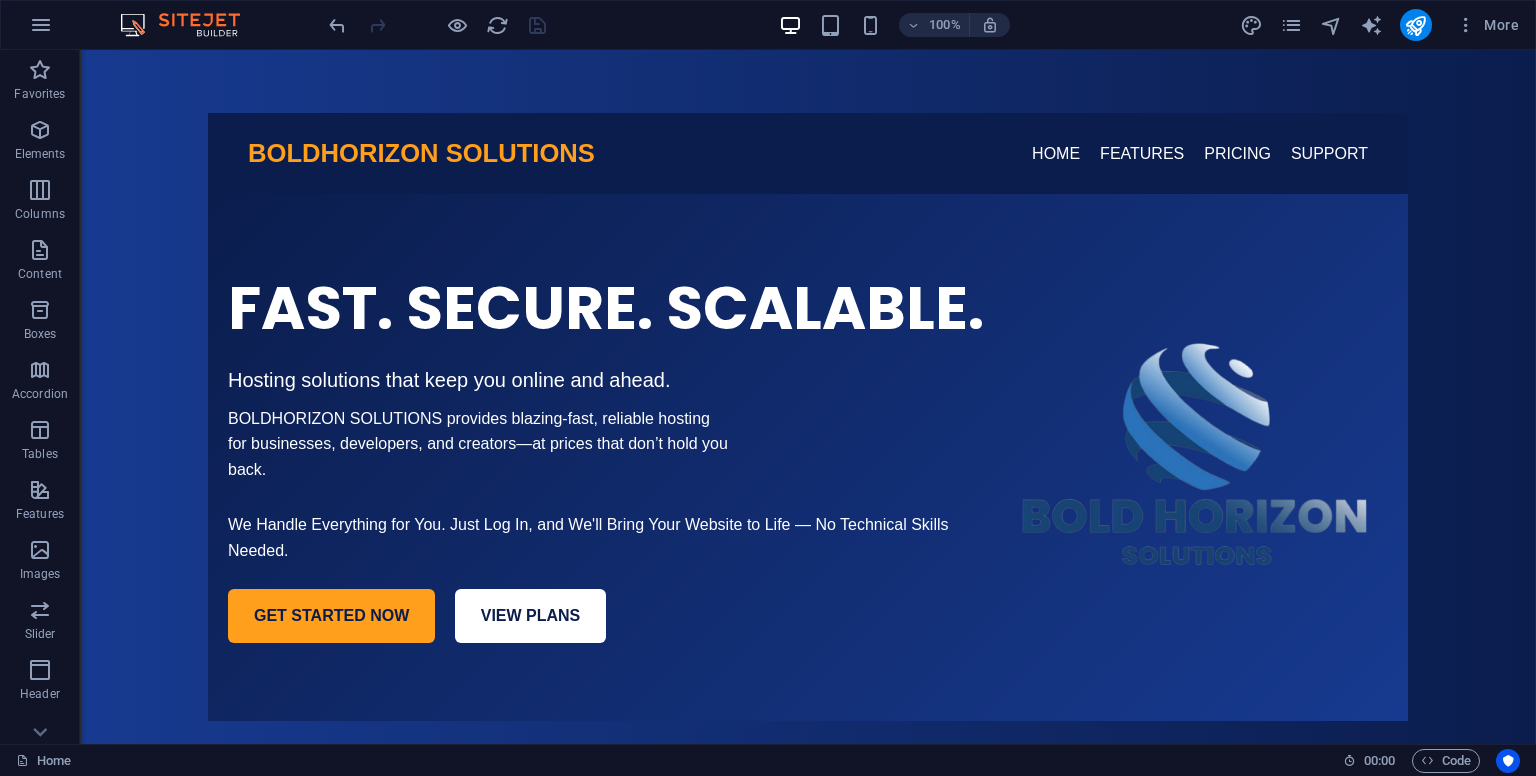 scroll, scrollTop: 0, scrollLeft: 0, axis: both 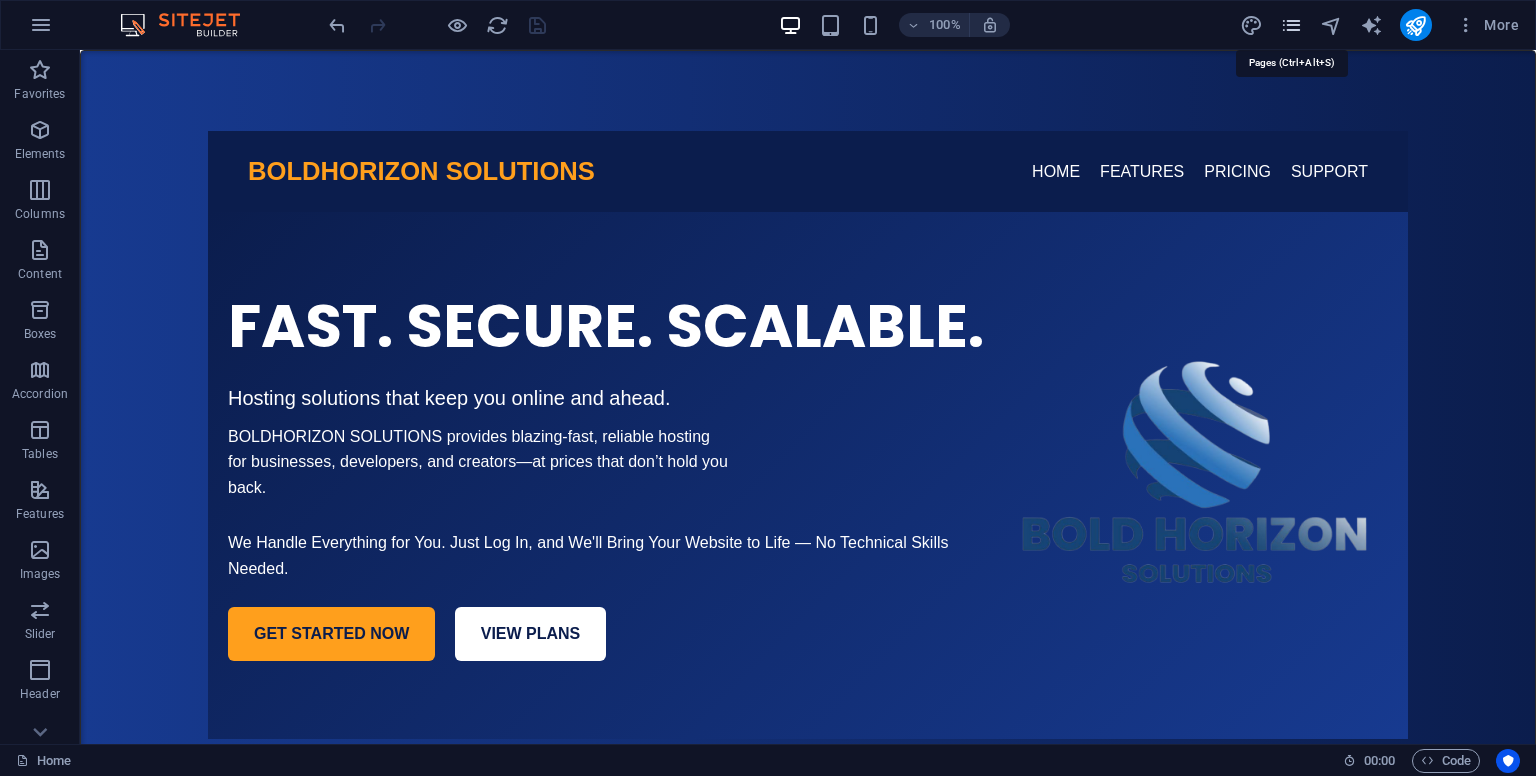click at bounding box center [1291, 25] 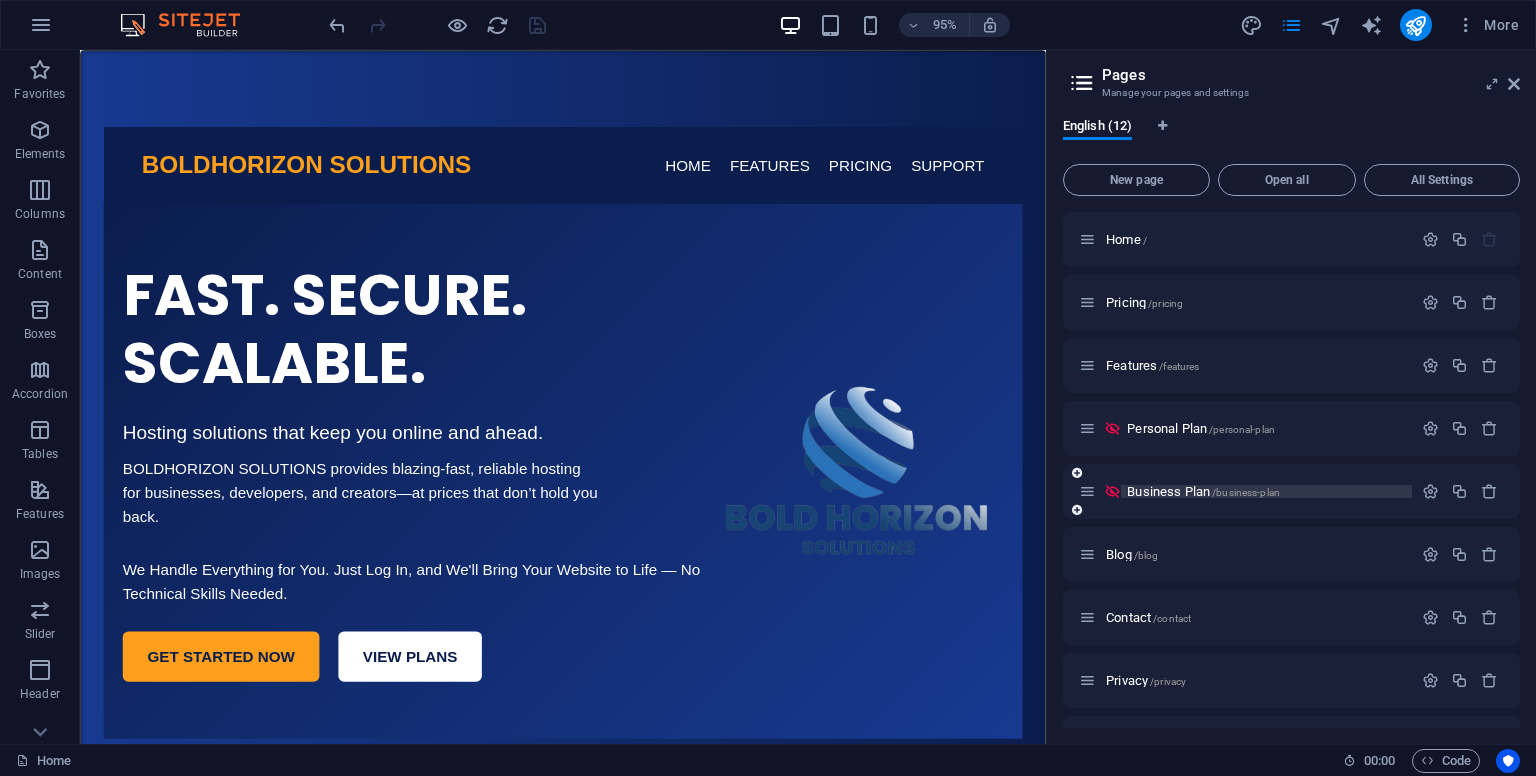 click on "Business Plan /business-plan" at bounding box center (1203, 491) 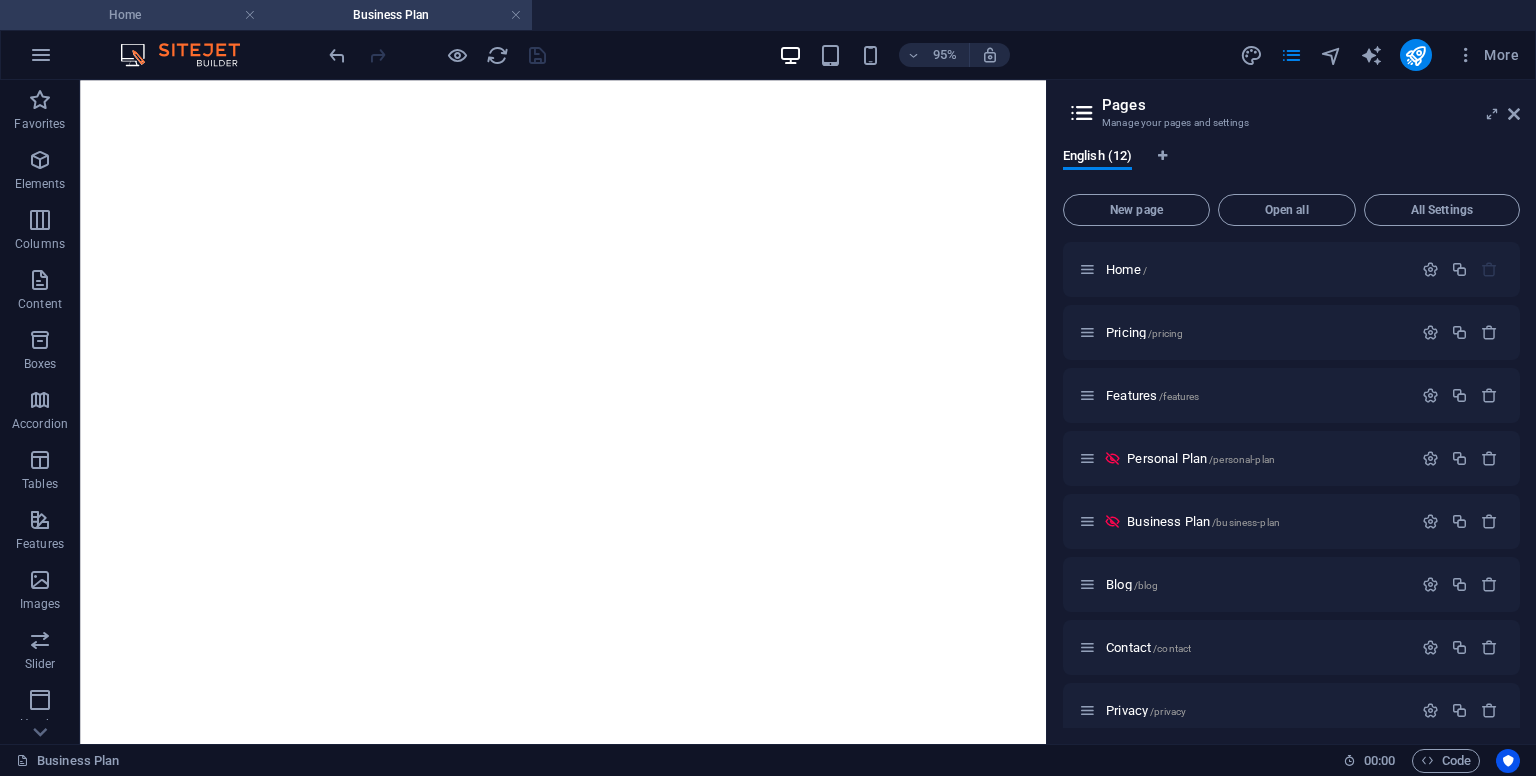 click on "Home" at bounding box center (133, 15) 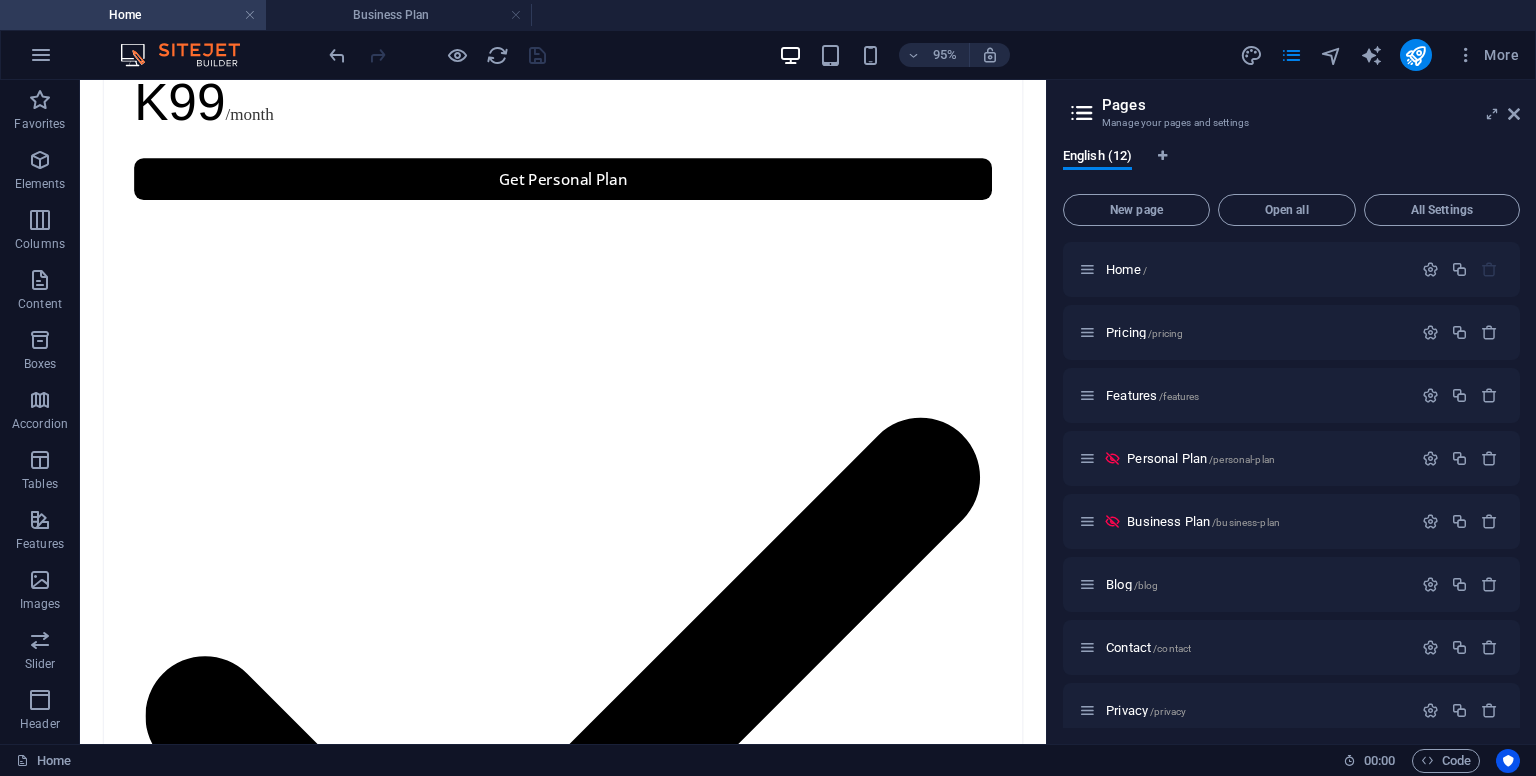 scroll, scrollTop: 2050, scrollLeft: 0, axis: vertical 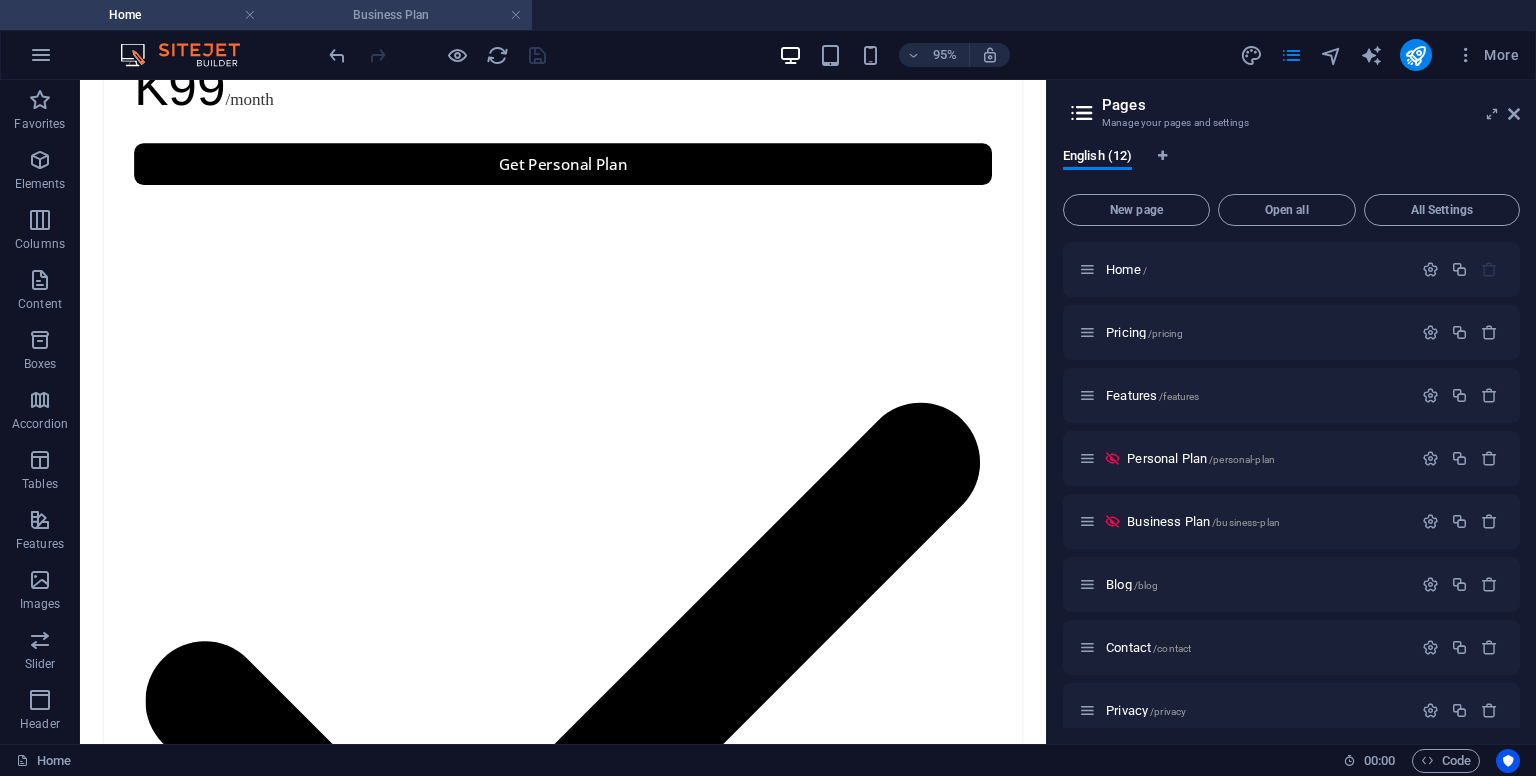 click on "Business Plan" at bounding box center (399, 15) 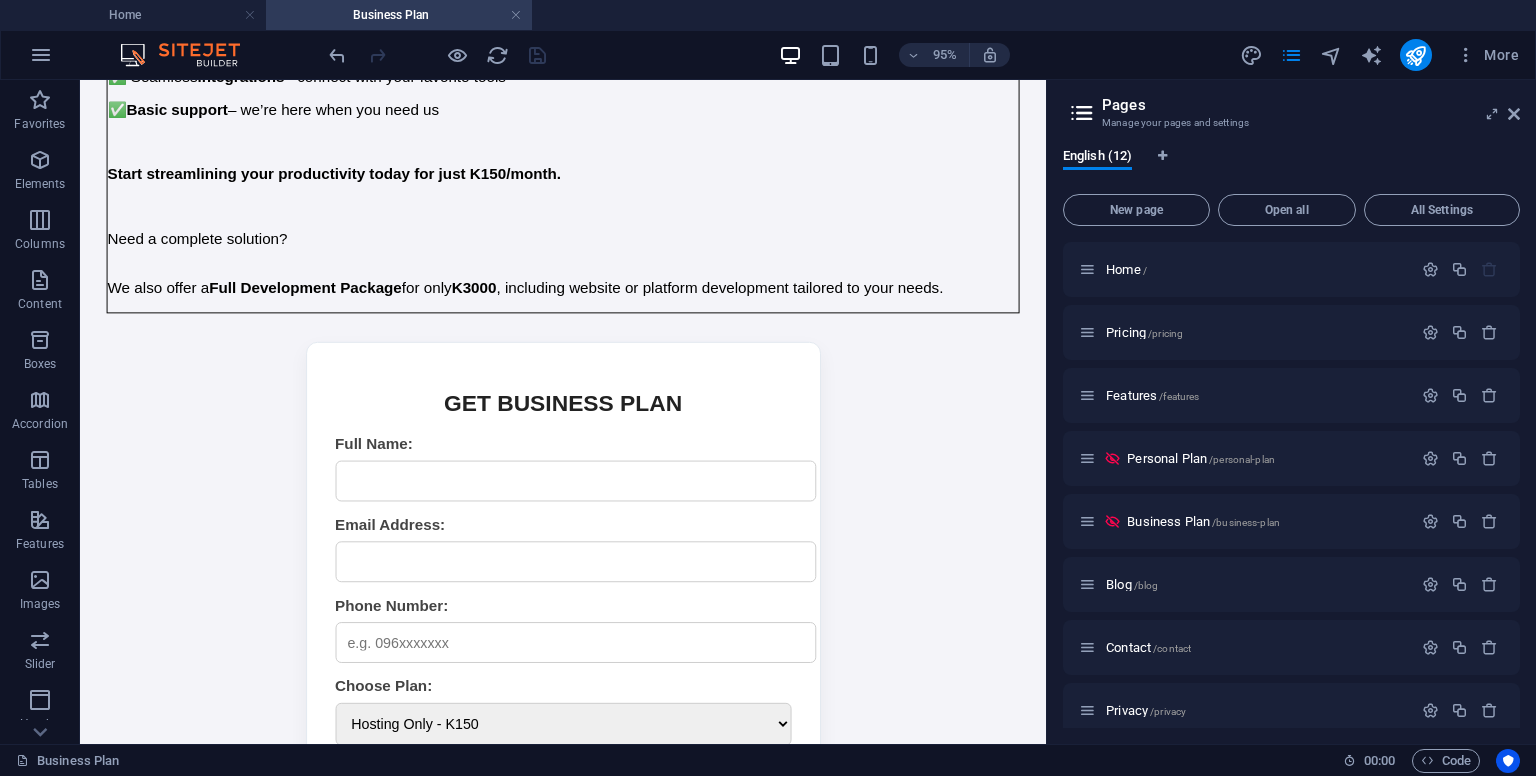 scroll, scrollTop: 827, scrollLeft: 0, axis: vertical 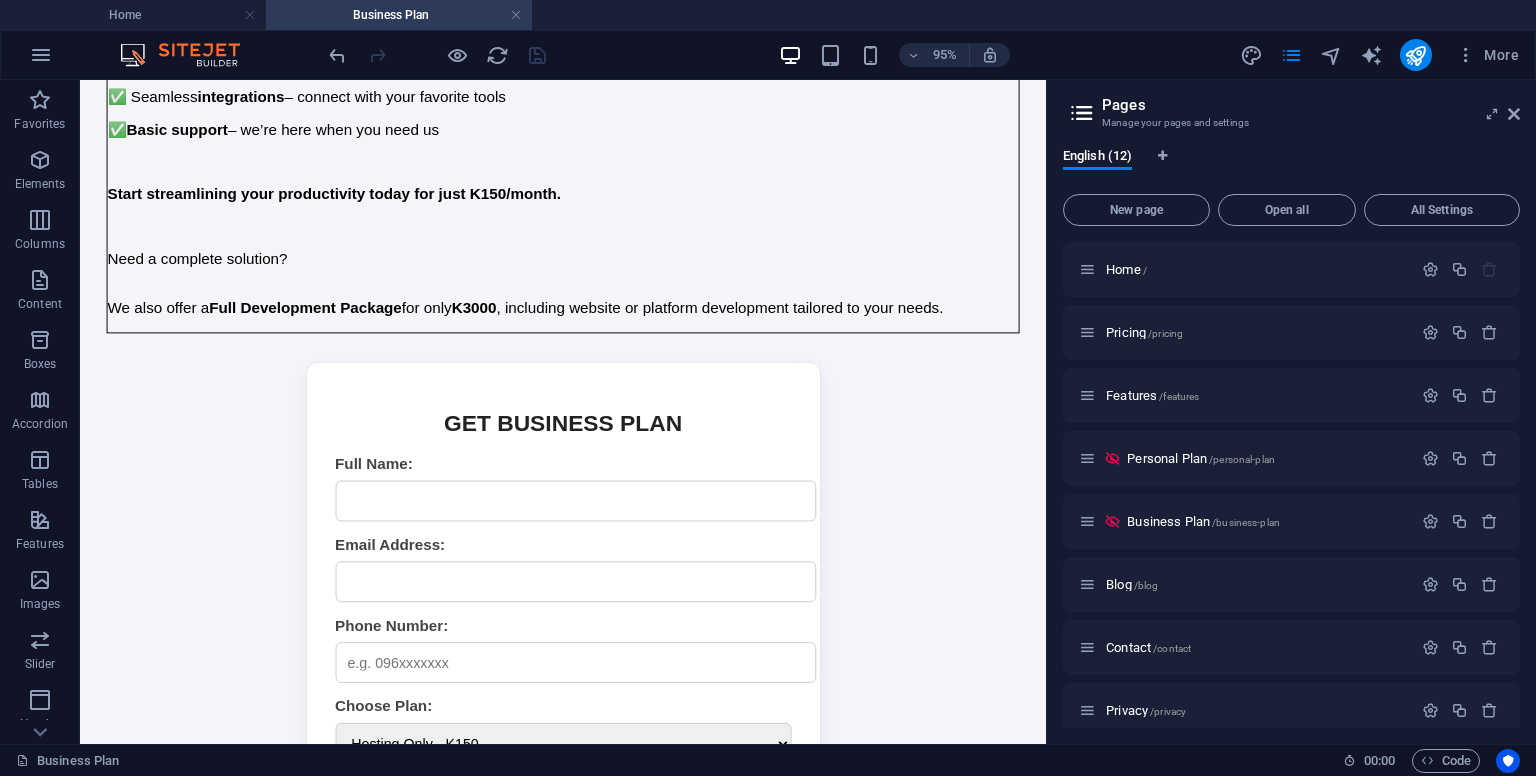 drag, startPoint x: 1089, startPoint y: 254, endPoint x: 1130, endPoint y: 586, distance: 334.52203 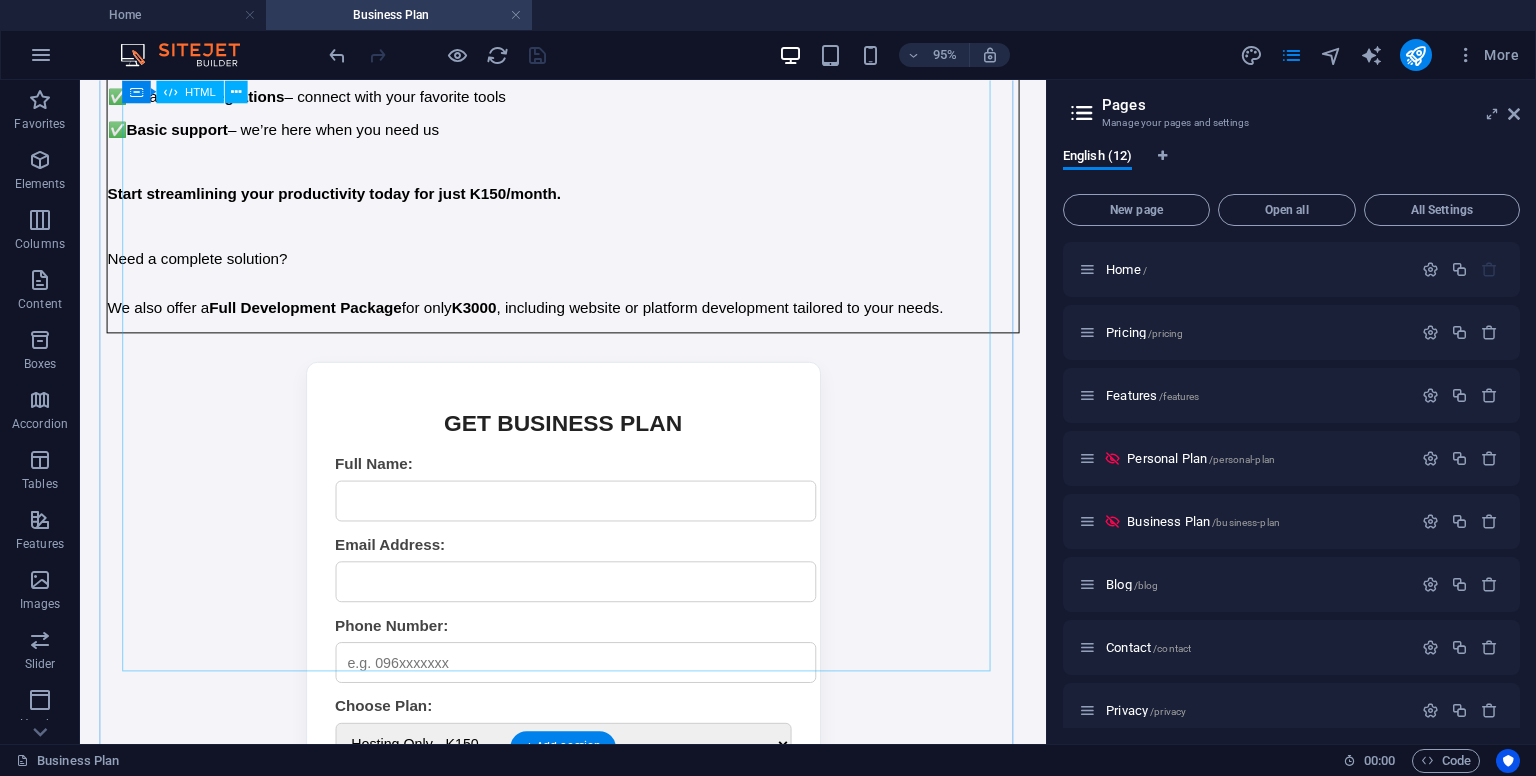click on "Personal Plan Checkout
GET BUSINESS PLAN
Full Name:
Email Address:
Phone Number:
Choose Plan:
Hosting Only - K150
Full Development + Hosting - K3000
Total:  K150
Pay Now" at bounding box center [588, 665] 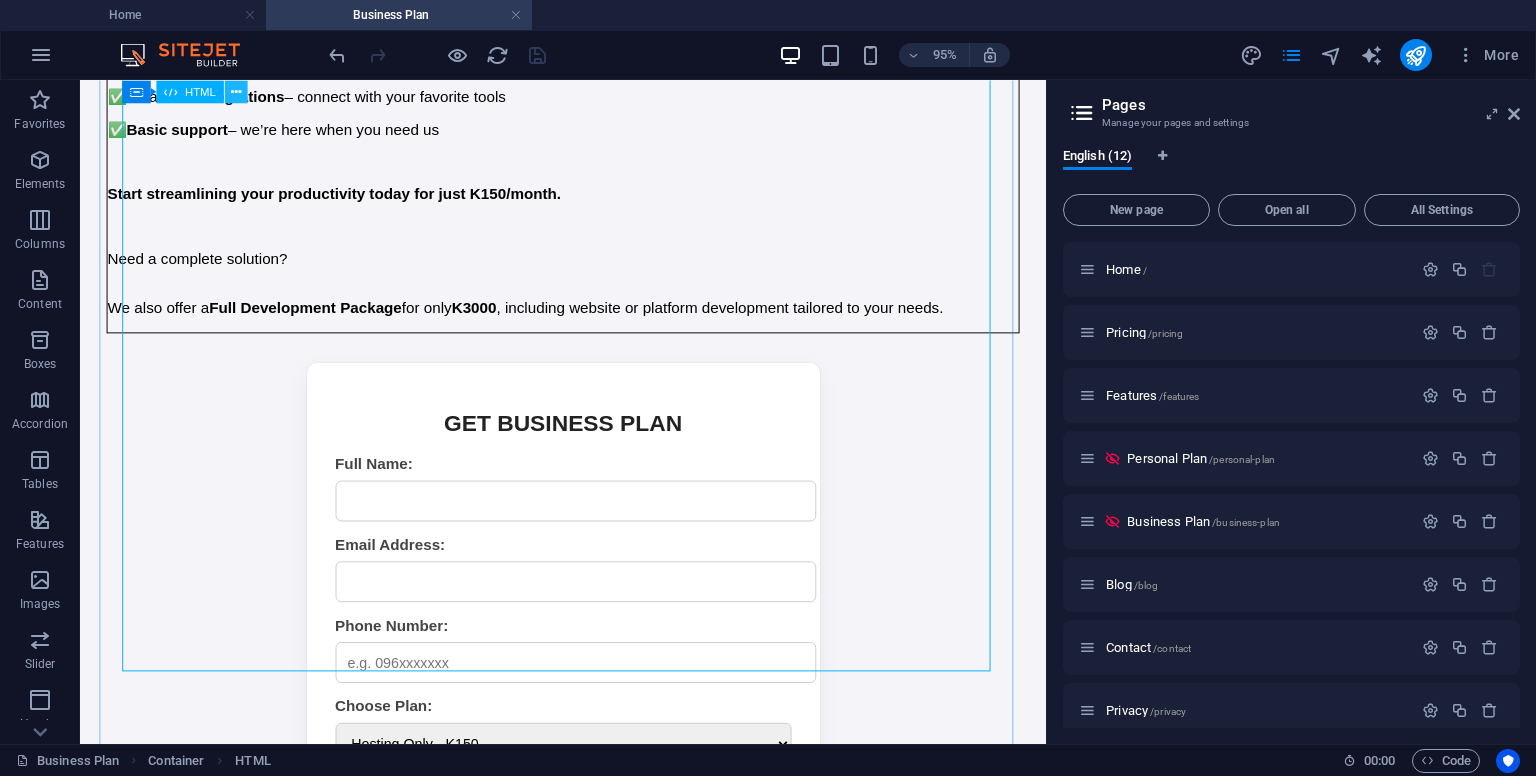 click at bounding box center [235, 91] 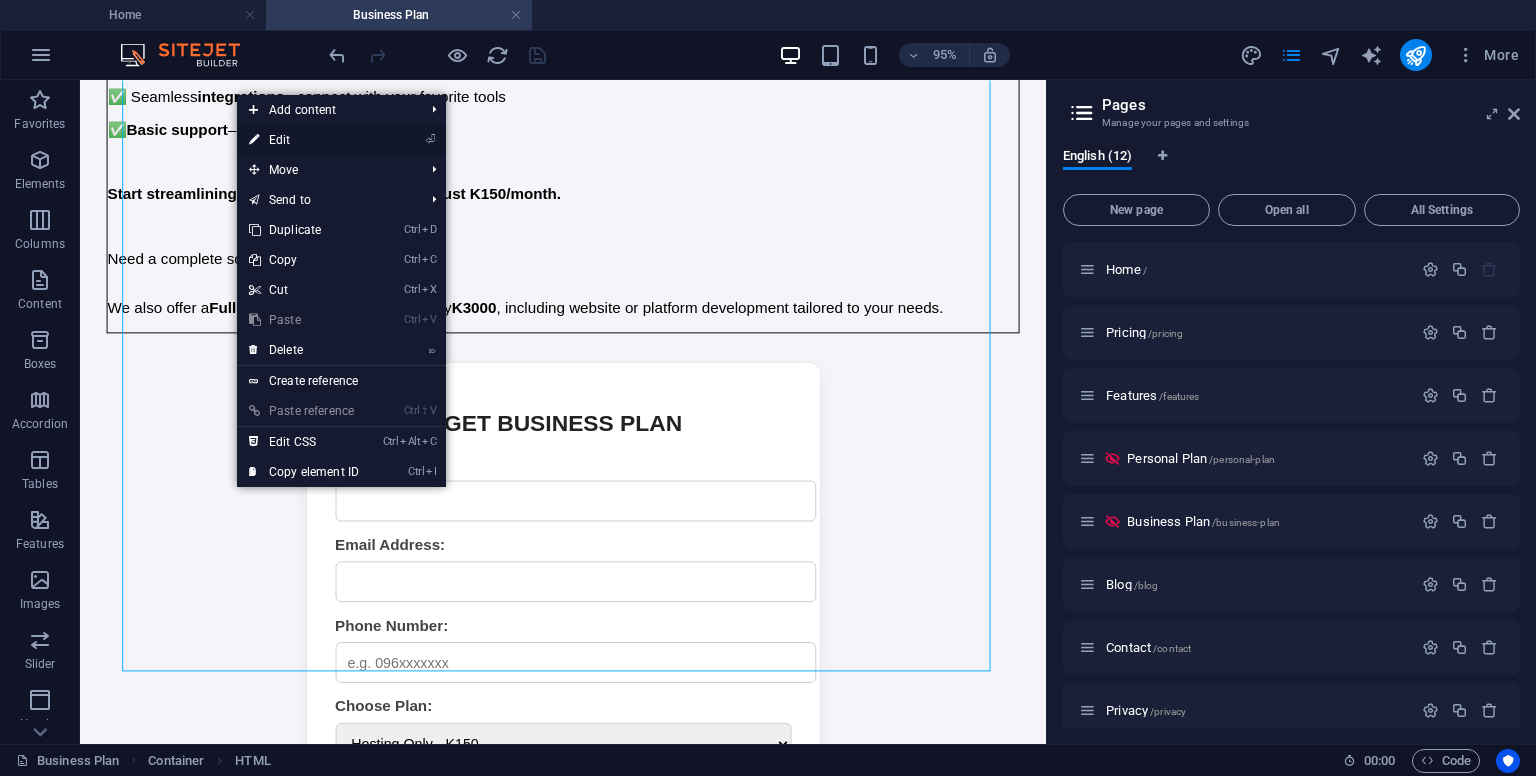 click on "⏎  Edit" at bounding box center [304, 140] 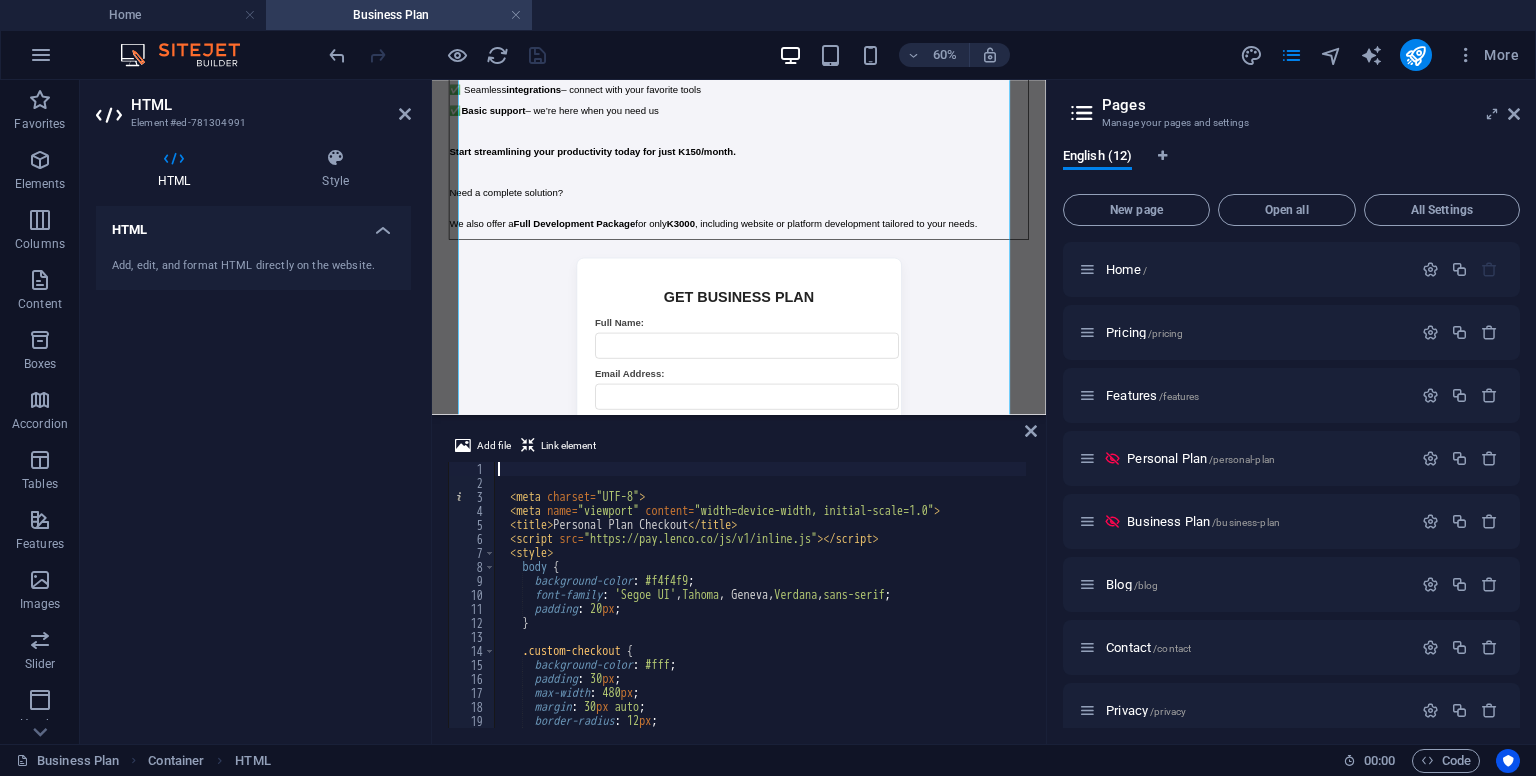 drag, startPoint x: 1029, startPoint y: 479, endPoint x: 1028, endPoint y: 507, distance: 28.01785 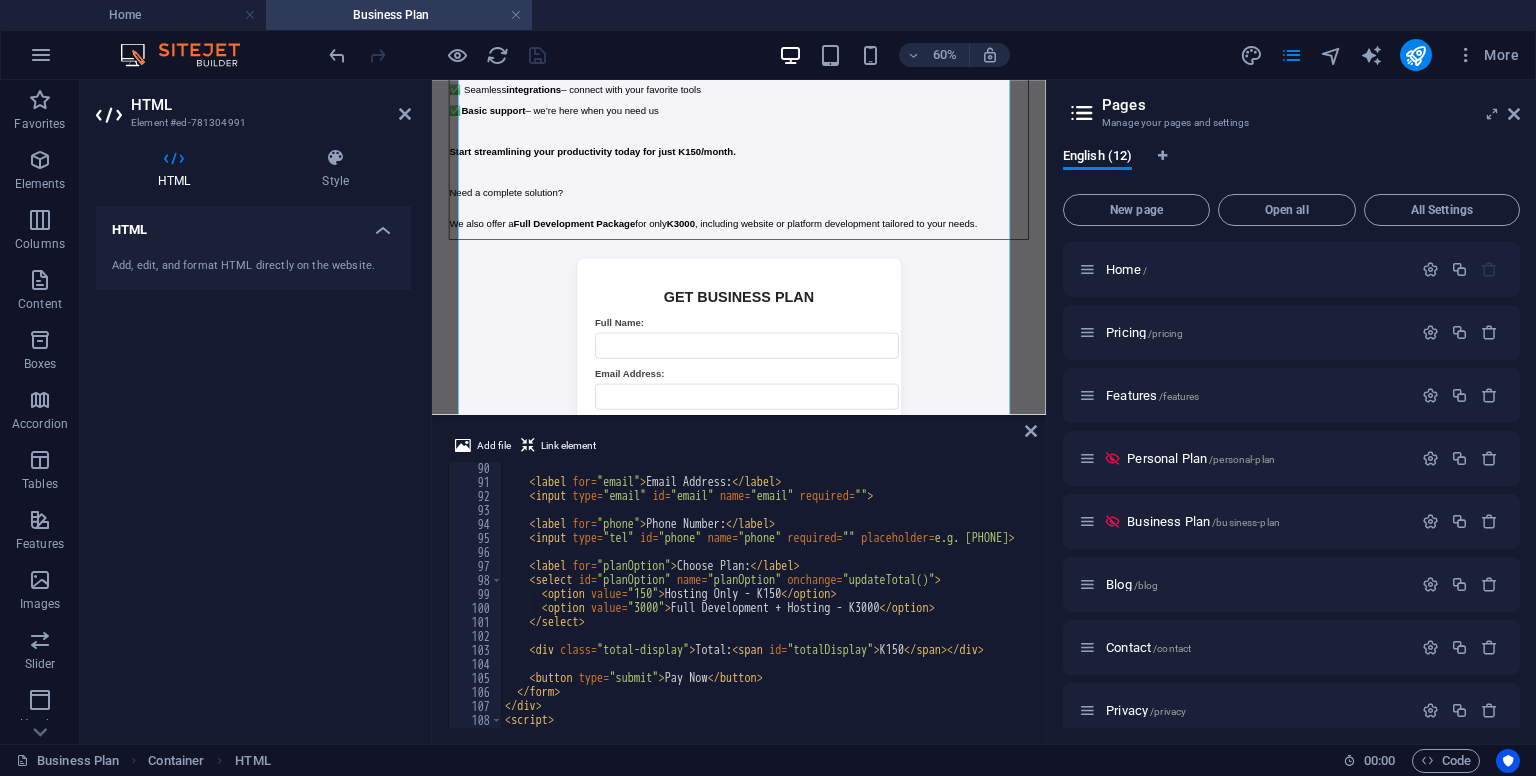 scroll, scrollTop: 1252, scrollLeft: 0, axis: vertical 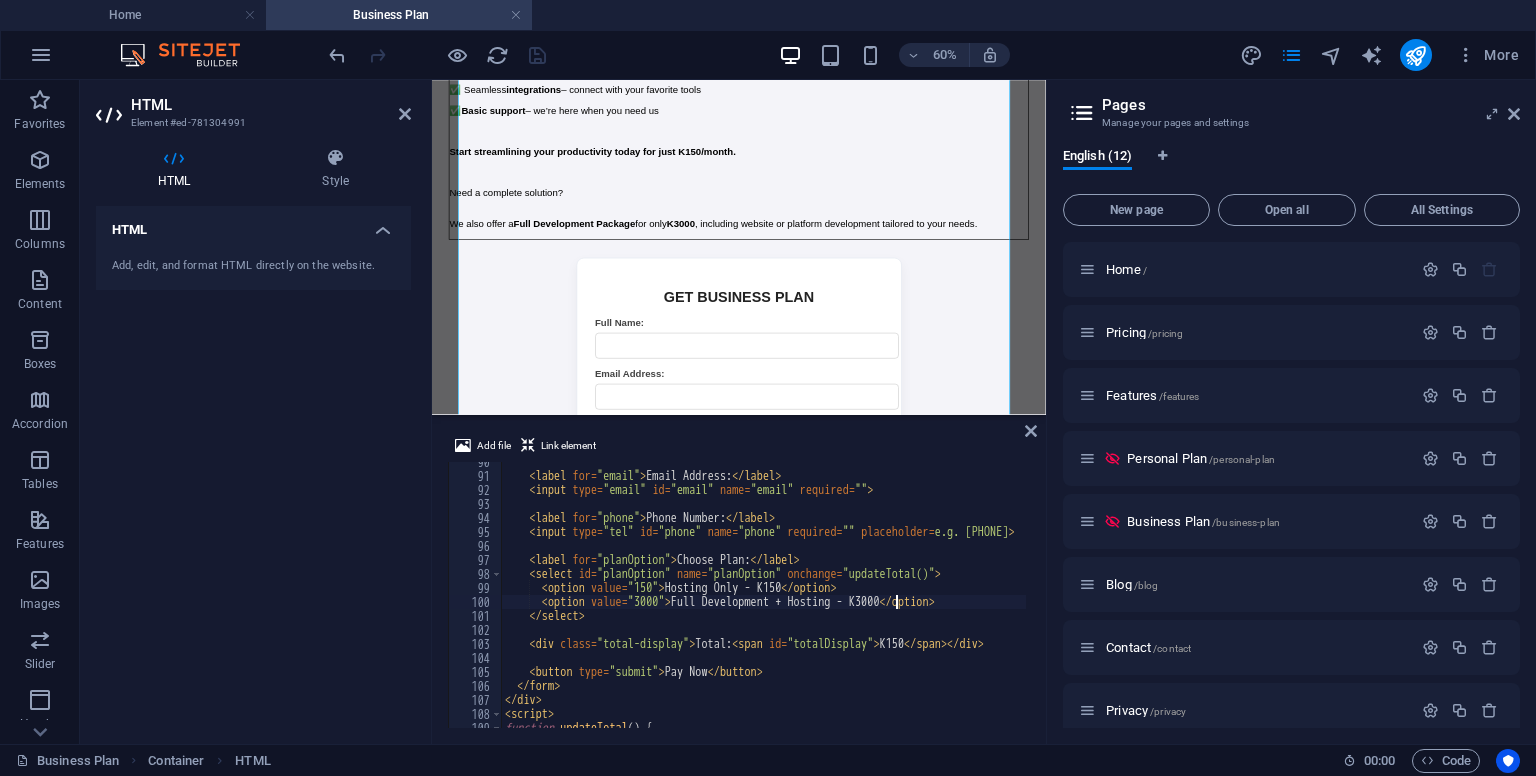 click on "Email Address:       Phone Number:       placeholder = "e.g. [PHONE]"       Choose Plan:         Hosting Only - K150         Full Development + Hosting - K3000       Total:  K150     Pay Now" at bounding box center (805, 600) 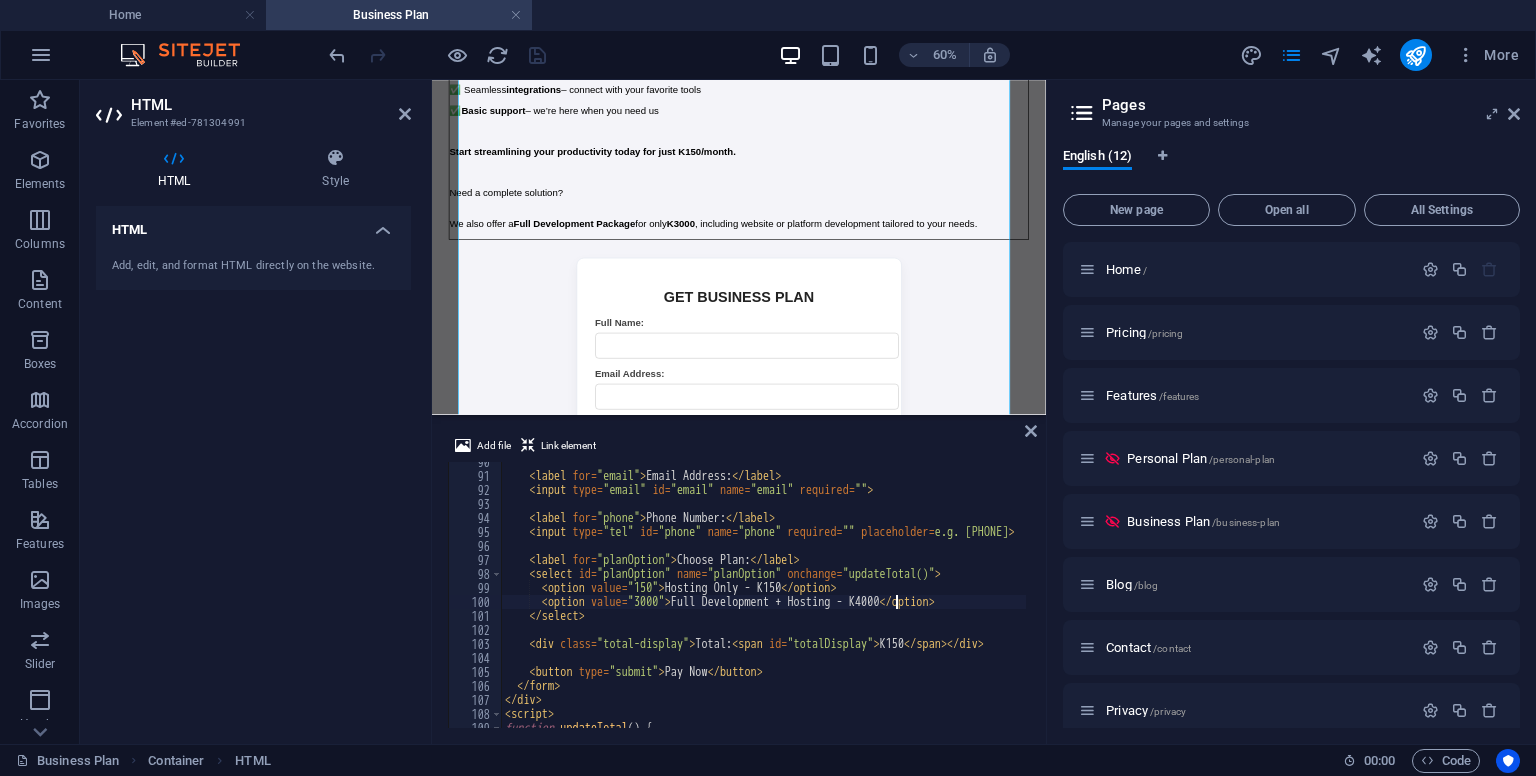 scroll, scrollTop: 0, scrollLeft: 32, axis: horizontal 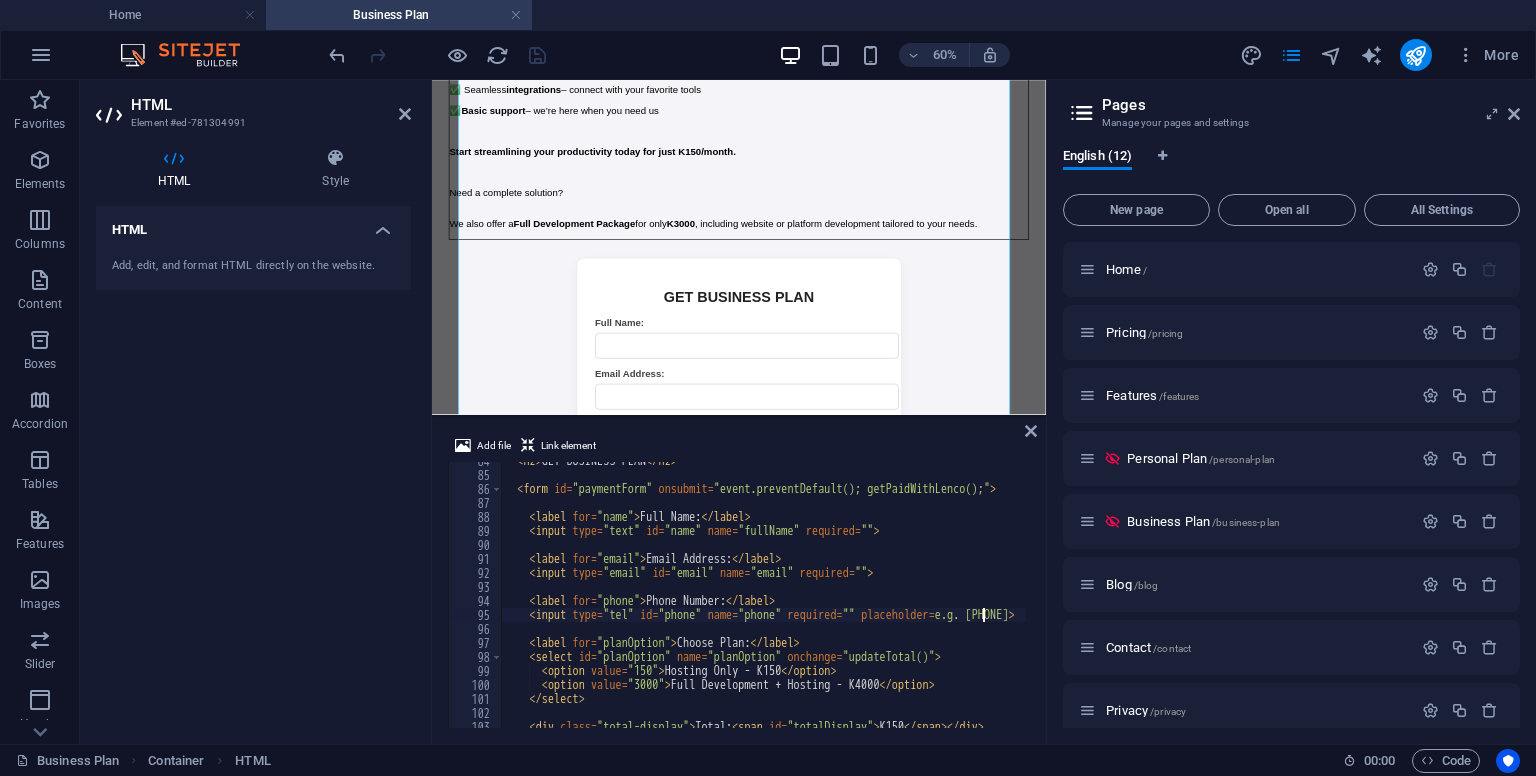 click on "Full Name:       Email Address:       Phone Number:       placeholder = "e.g. [PHONE]"       Choose Plan:         Hosting Only - K150         Full Development + Hosting - K4000       Total:  K150" at bounding box center [805, 599] 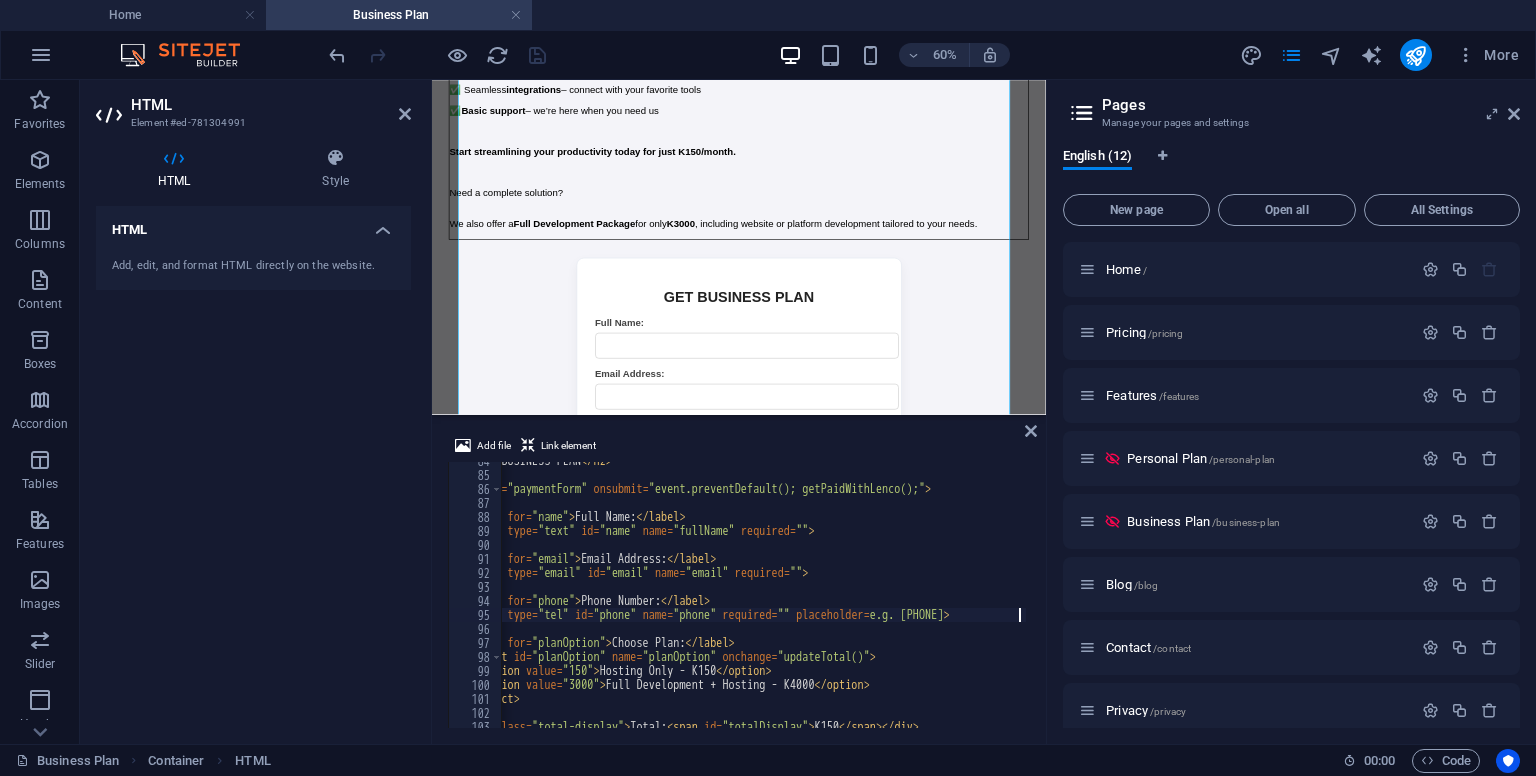scroll, scrollTop: 0, scrollLeft: 72, axis: horizontal 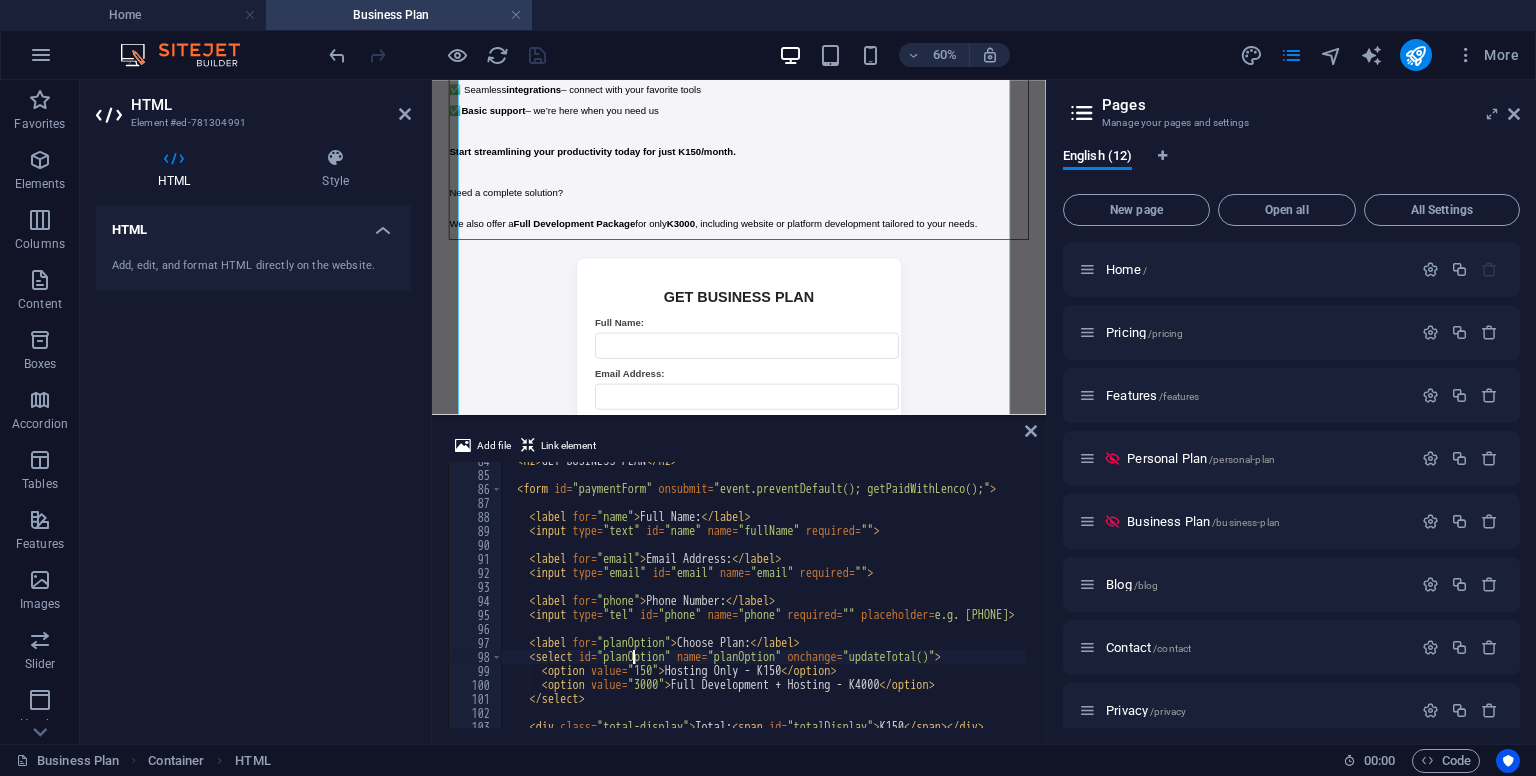 type on "</select>" 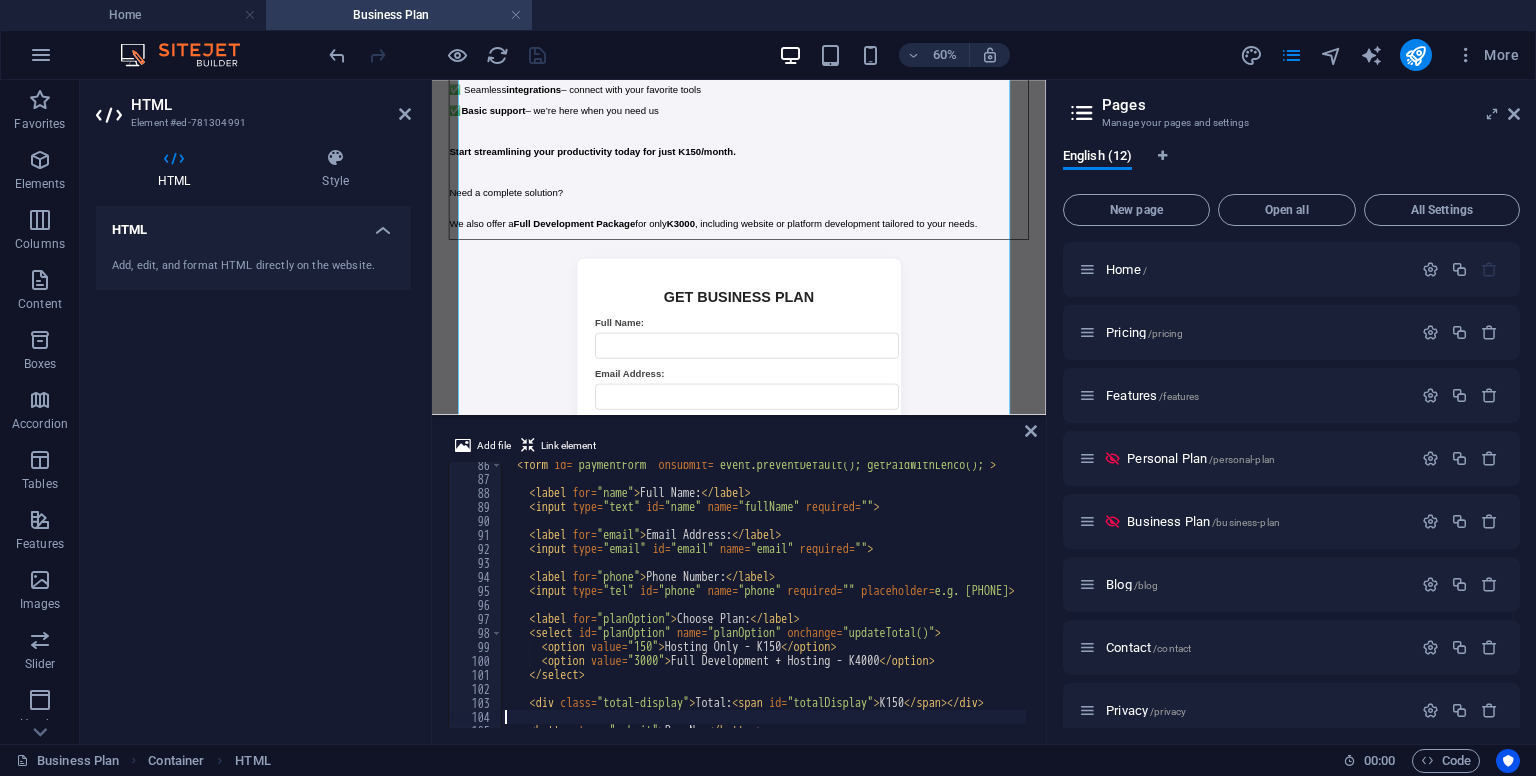 scroll, scrollTop: 1208, scrollLeft: 0, axis: vertical 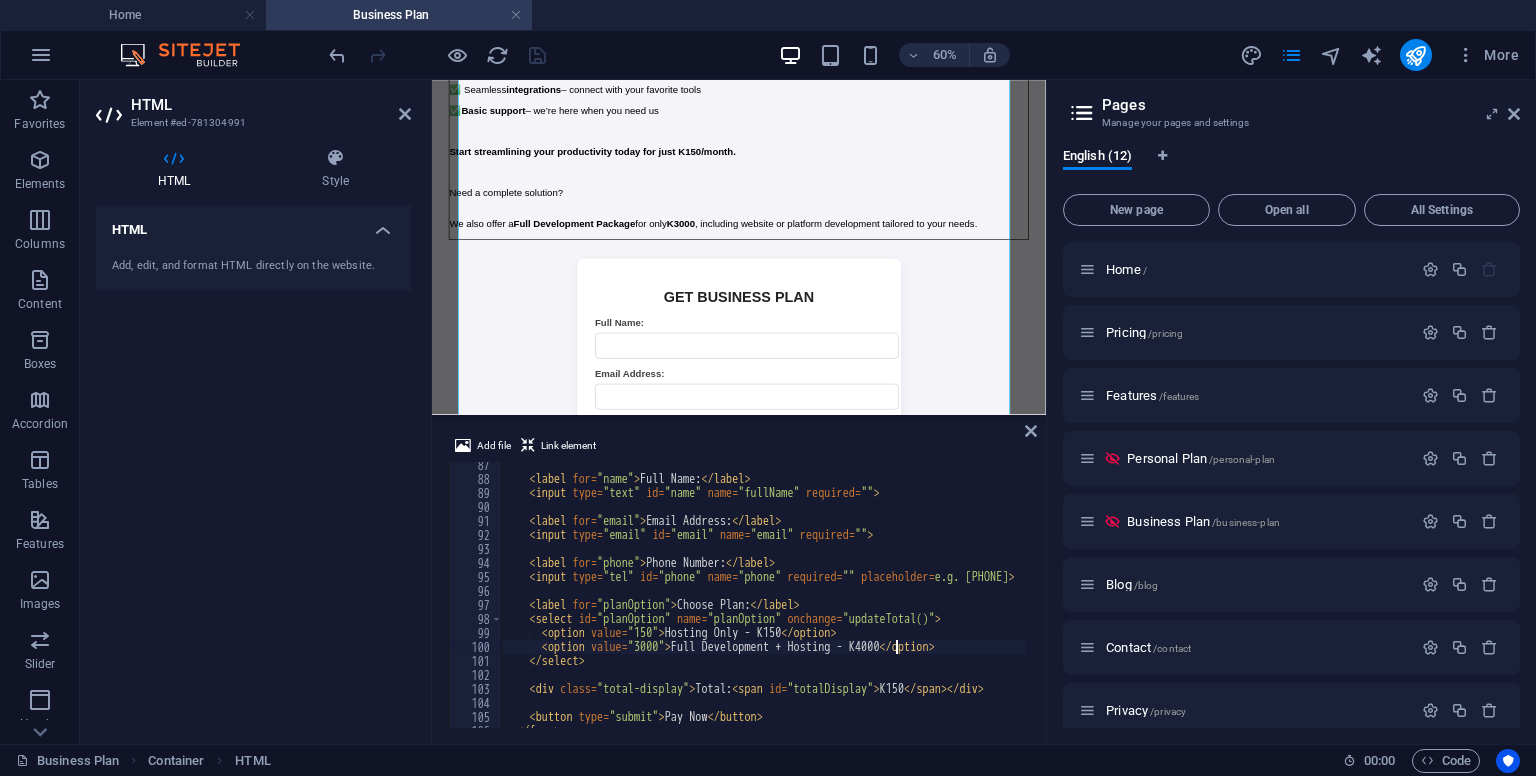 click on "Full Name:       Email Address:       Phone Number:       placeholder = "e.g. [PHONE]"       Choose Plan:         Hosting Only - K150         Full Development + Hosting - K4000       Total:  K150" at bounding box center (805, 603) 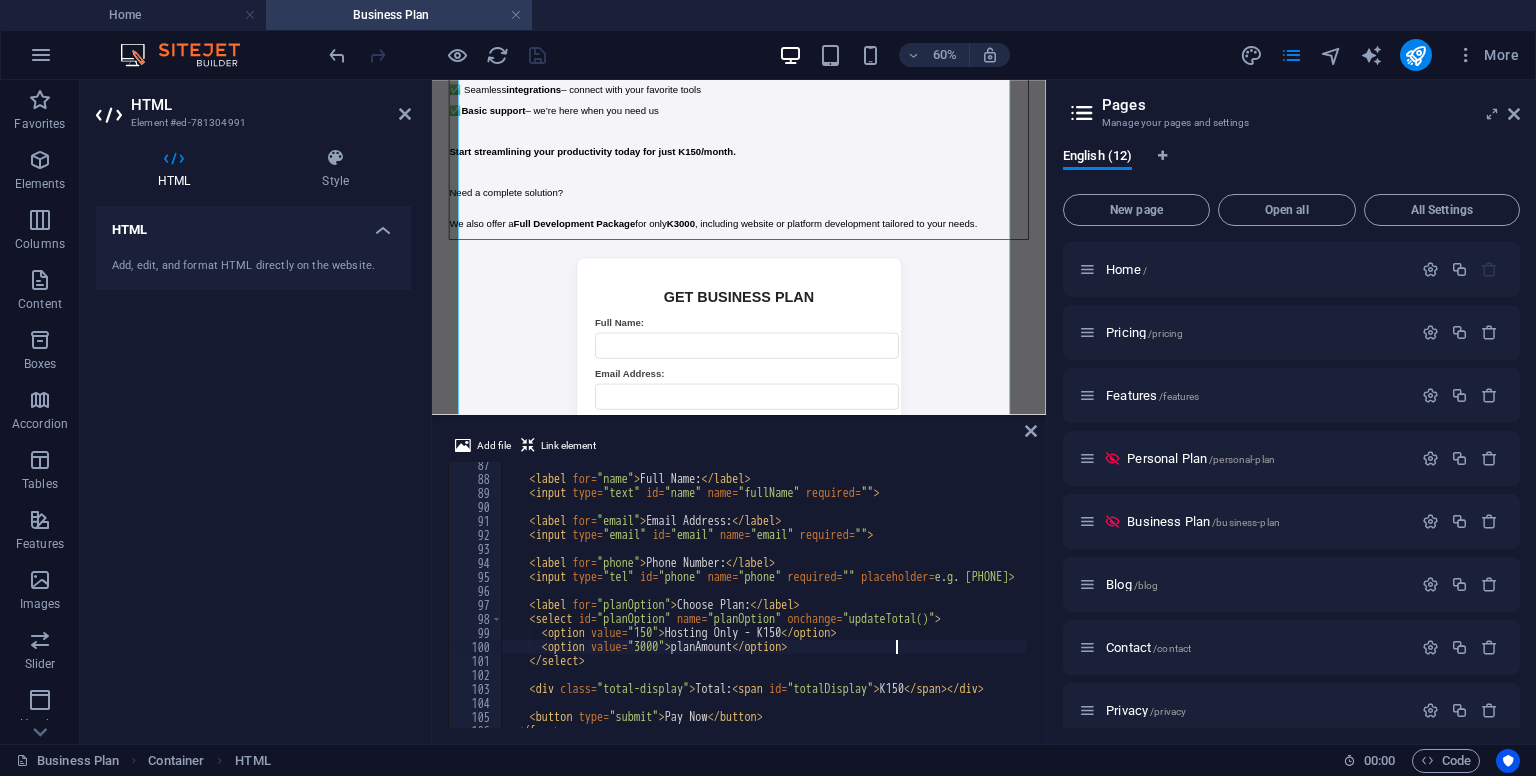 scroll, scrollTop: 0, scrollLeft: 32, axis: horizontal 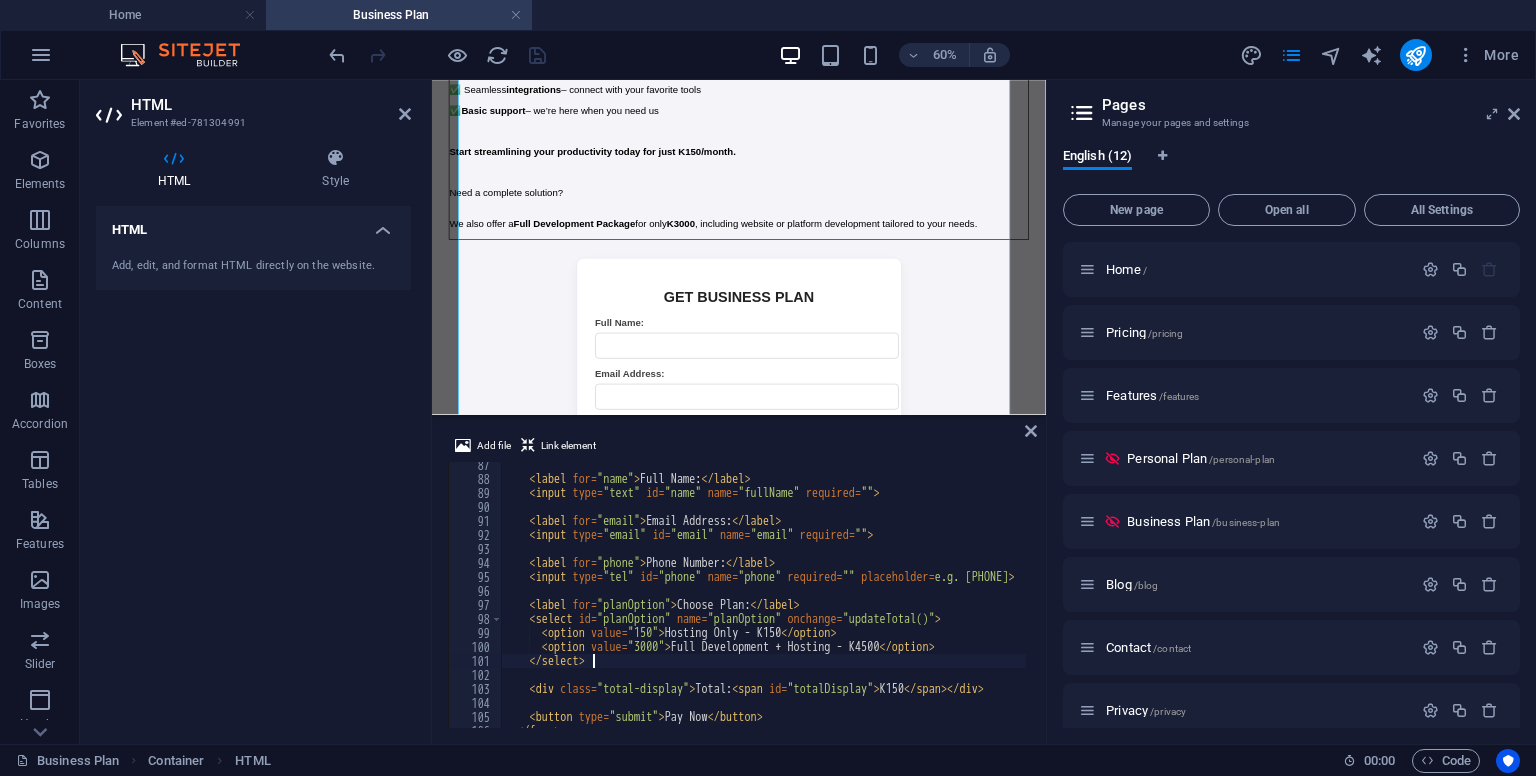 click on "Full Name:       Email Address:       Phone Number:       placeholder = "e.g. [PHONE]"       Choose Plan:         Hosting Only - K150         Full Development + Hosting - K4500       Total:  K150     Pay Now" at bounding box center (805, 603) 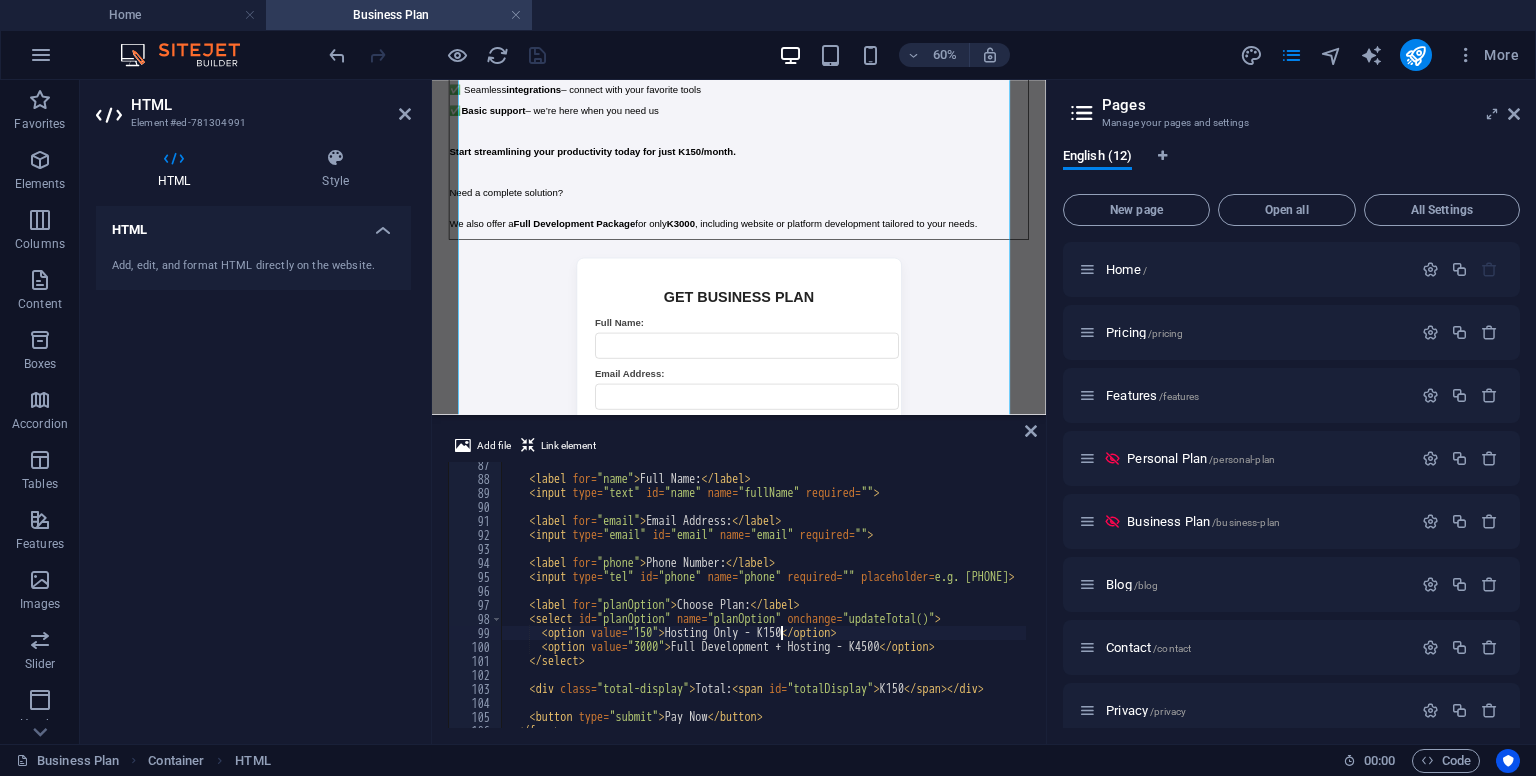 click on "Full Name:       Email Address:       Phone Number:       placeholder = "e.g. [PHONE]"       Choose Plan:         Hosting Only - K150         Full Development + Hosting - K4500       Total:  K150     Pay Now" at bounding box center [805, 603] 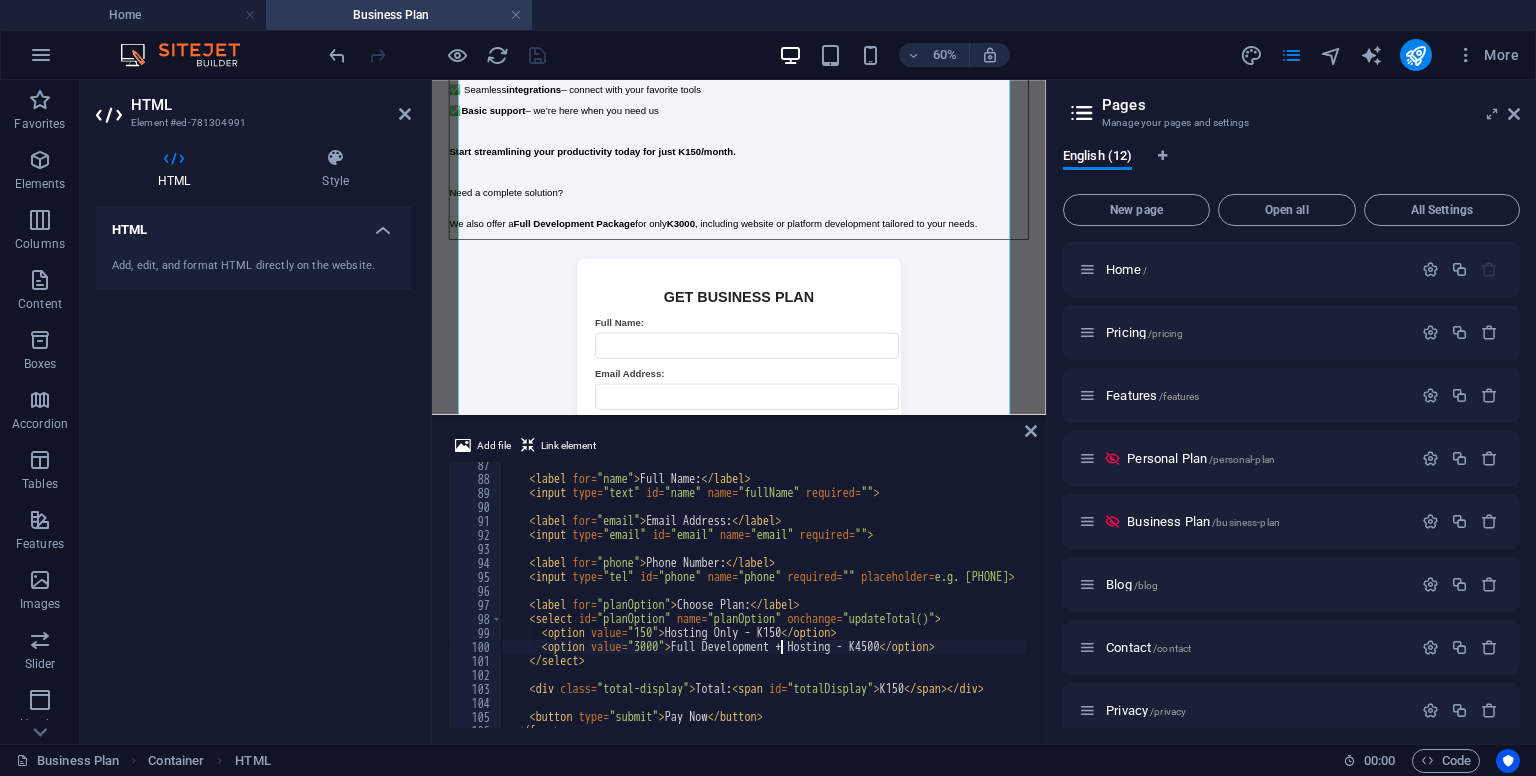 type on "</select>" 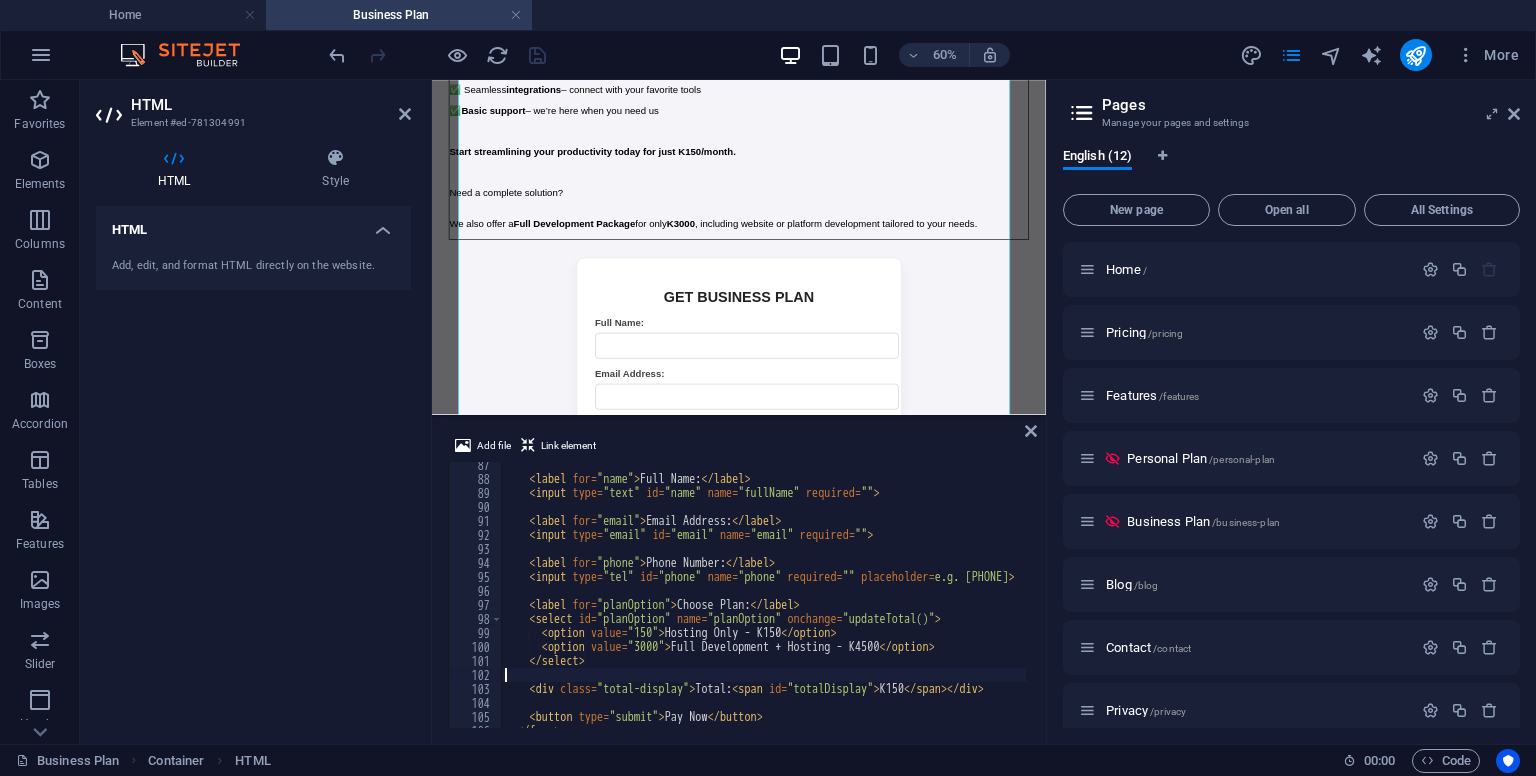 type on "<div class="total-display">Total: <span id="totalDisplay">K150</span></div>" 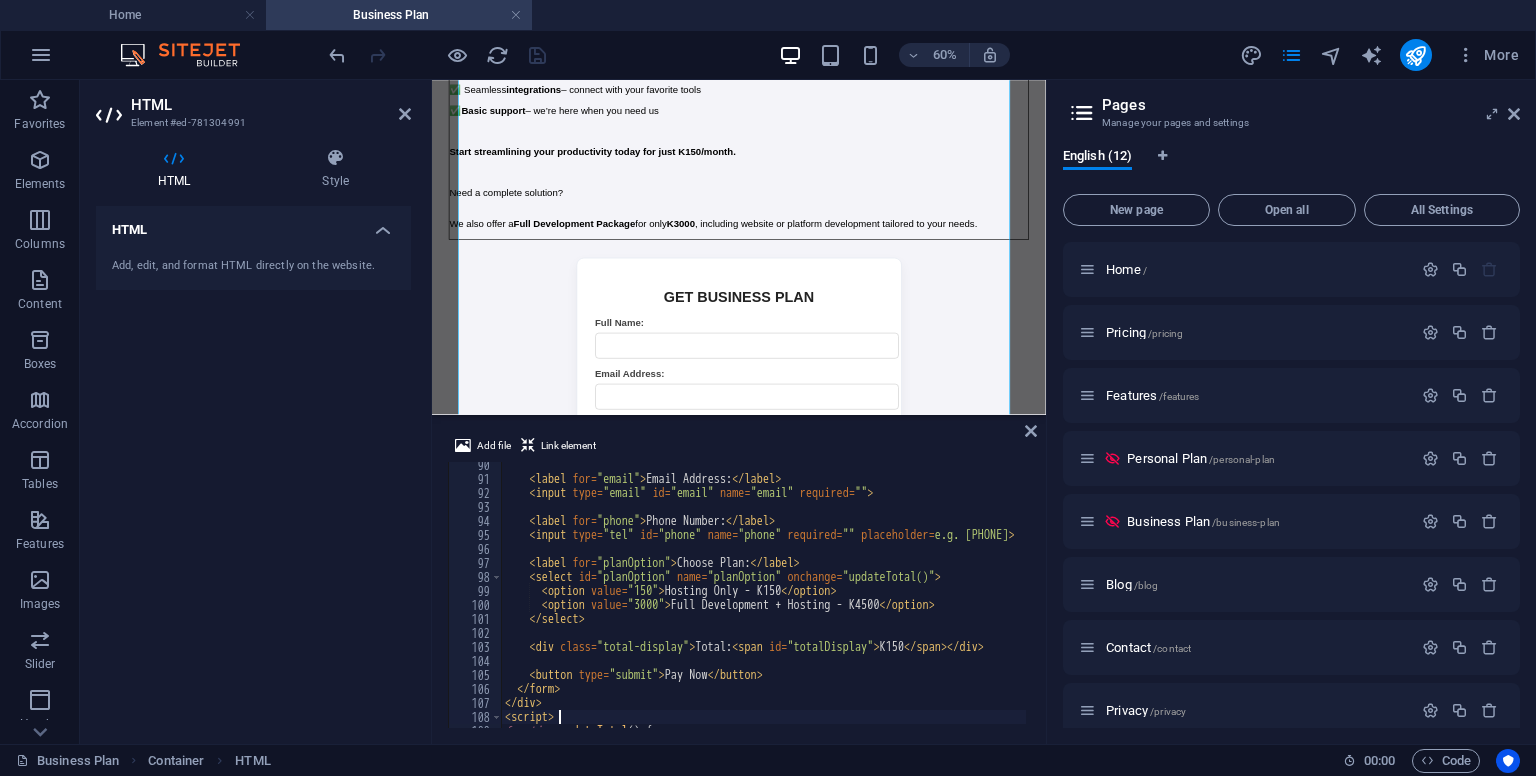 scroll, scrollTop: 1264, scrollLeft: 0, axis: vertical 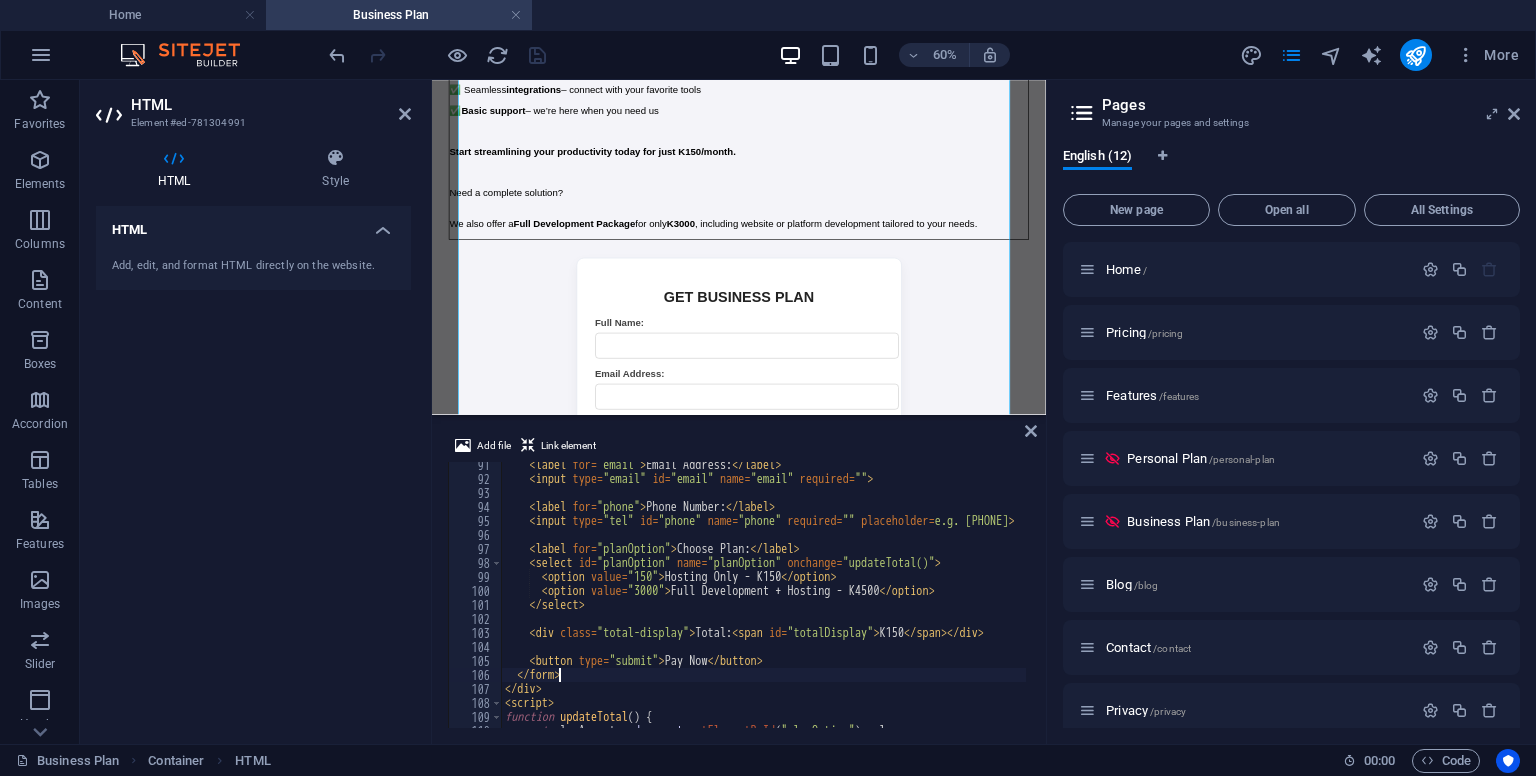 type on "<button type="submit">Pay Now</button>" 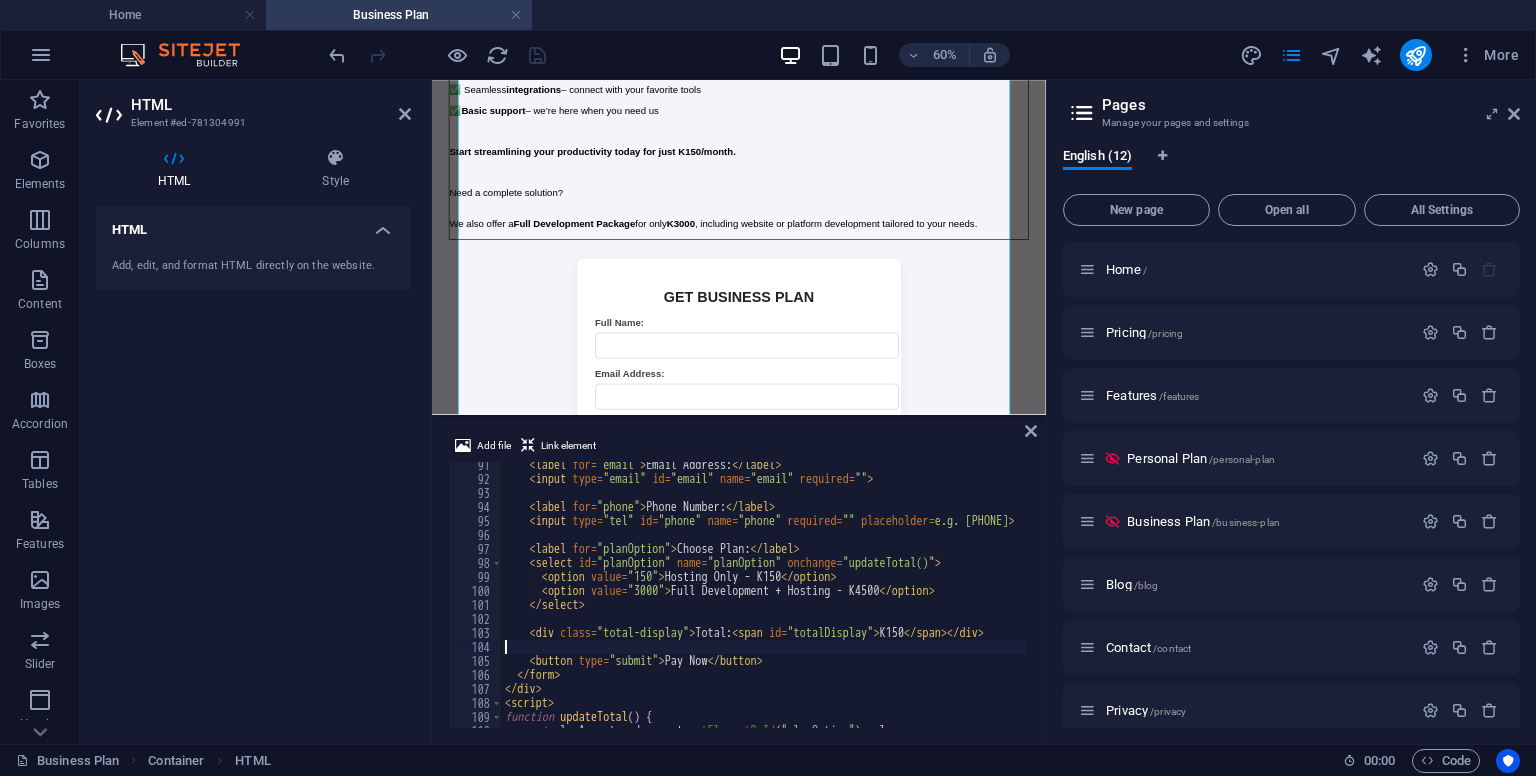 scroll, scrollTop: 0, scrollLeft: 18, axis: horizontal 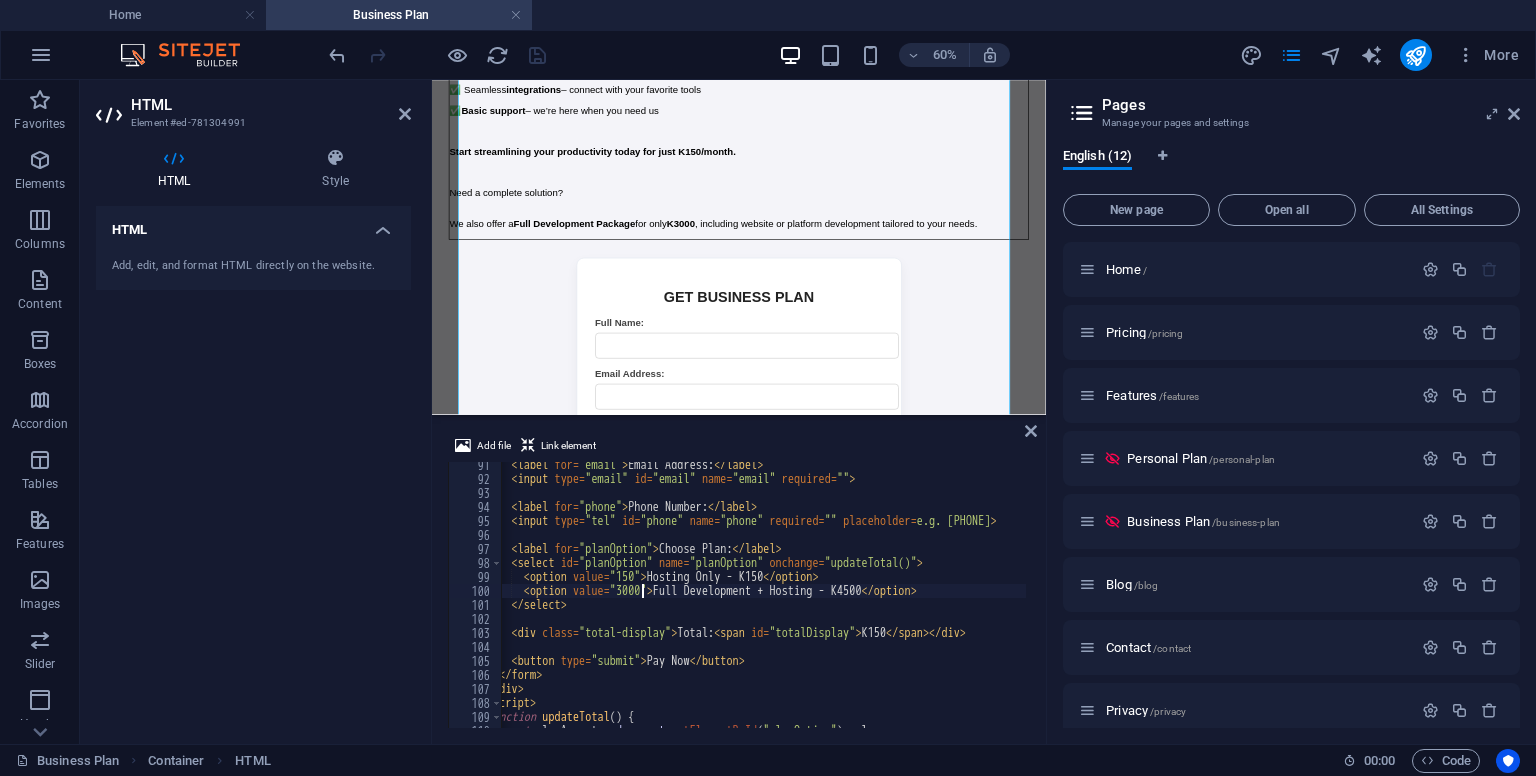 click on "Email Address:       Phone Number:       placeholder = "e.g. [PHONE]"       Choose Plan:         Hosting Only - K150         Full Development + Hosting - K4500       Total:  K150     Pay Now" at bounding box center (787, 603) 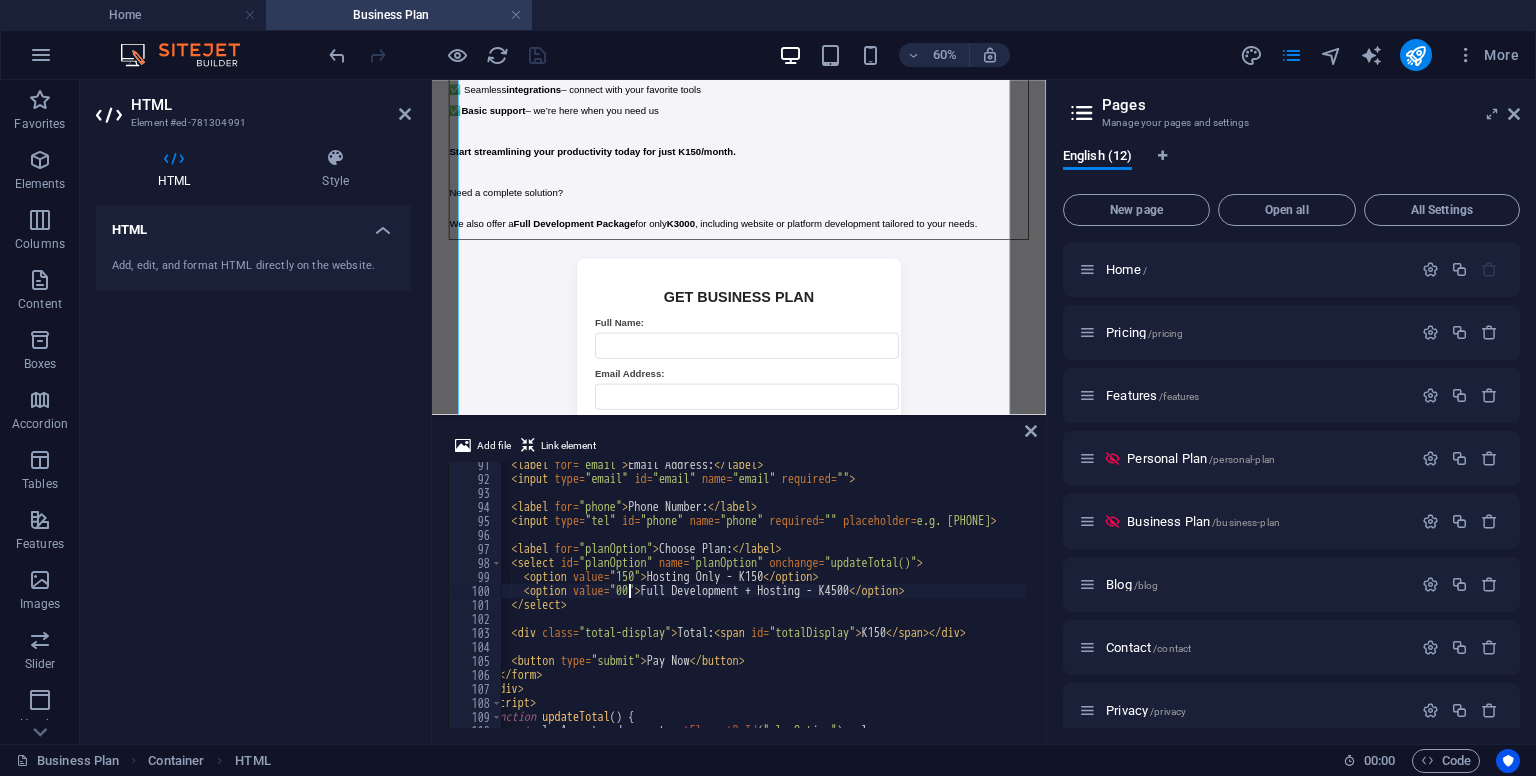 scroll, scrollTop: 0, scrollLeft: 12, axis: horizontal 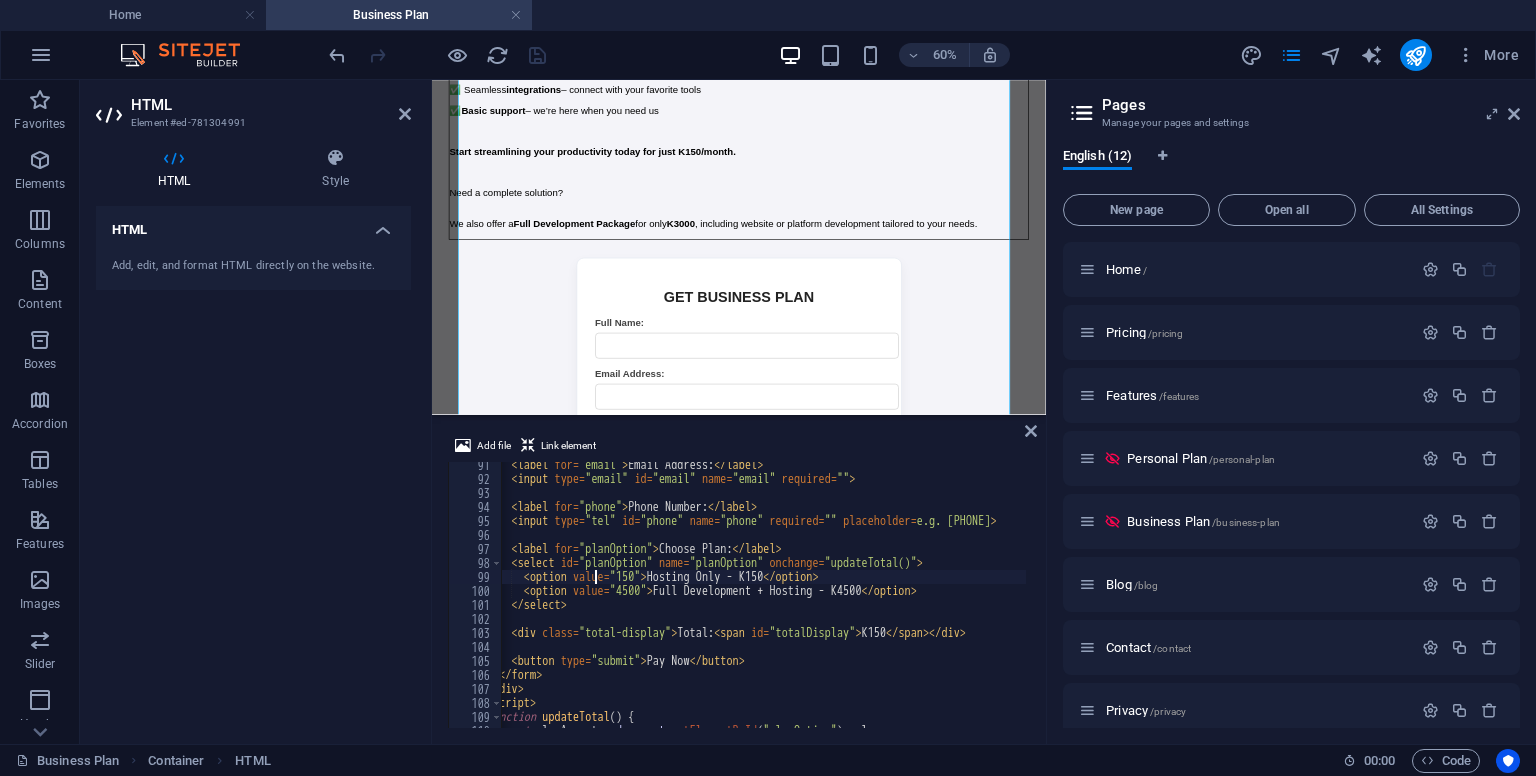 click on "Email Address:       Phone Number:       placeholder = "e.g. [PHONE]"       Choose Plan:         Hosting Only - K150         Full Development + Hosting - K4500       Total:  K150     Pay Now" at bounding box center (787, 603) 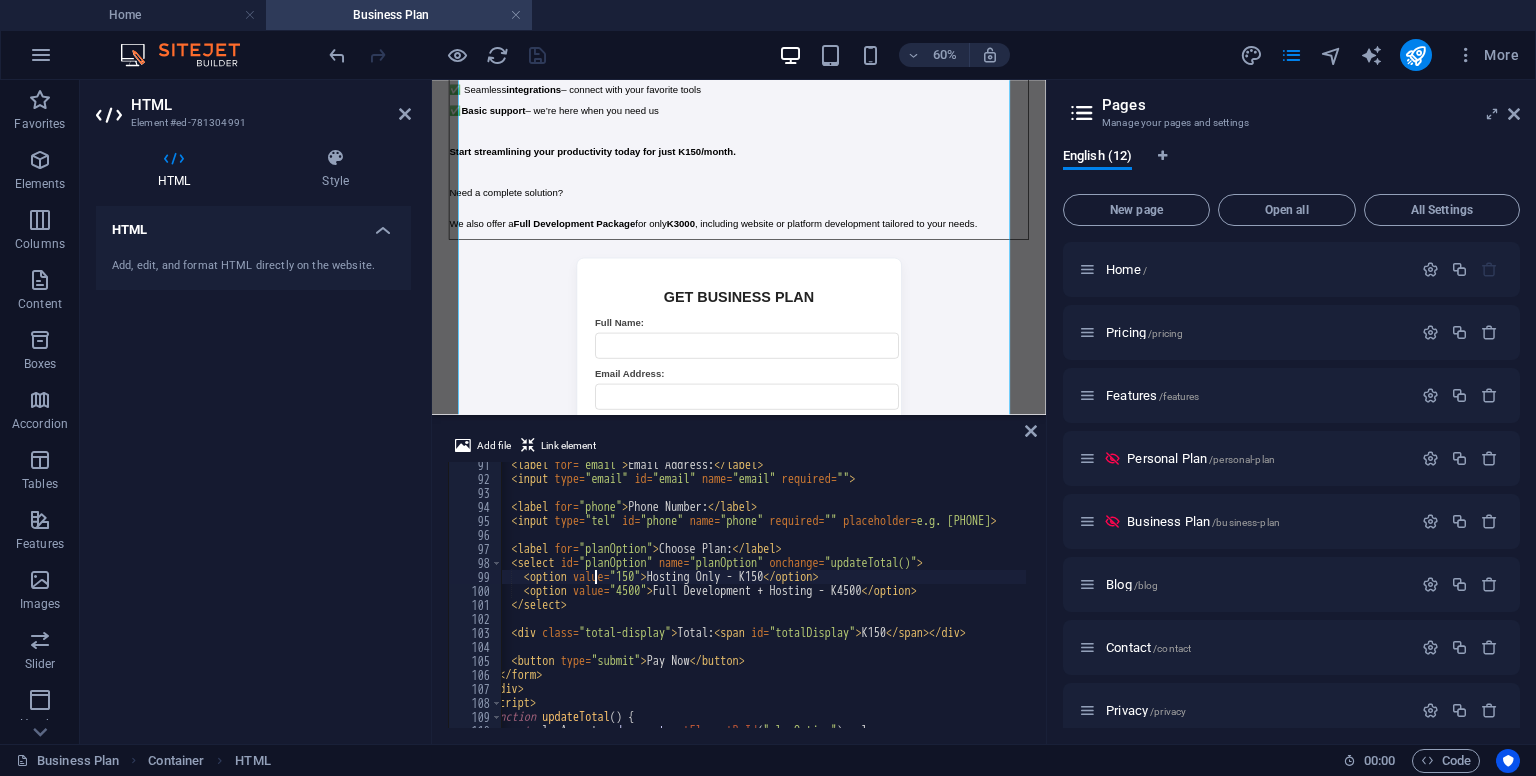 click on "Email Address:       Phone Number:       placeholder = "e.g. [PHONE]"       Choose Plan:         Hosting Only - K150         Full Development + Hosting - K4500       Total:  K150     Pay Now" at bounding box center (787, 603) 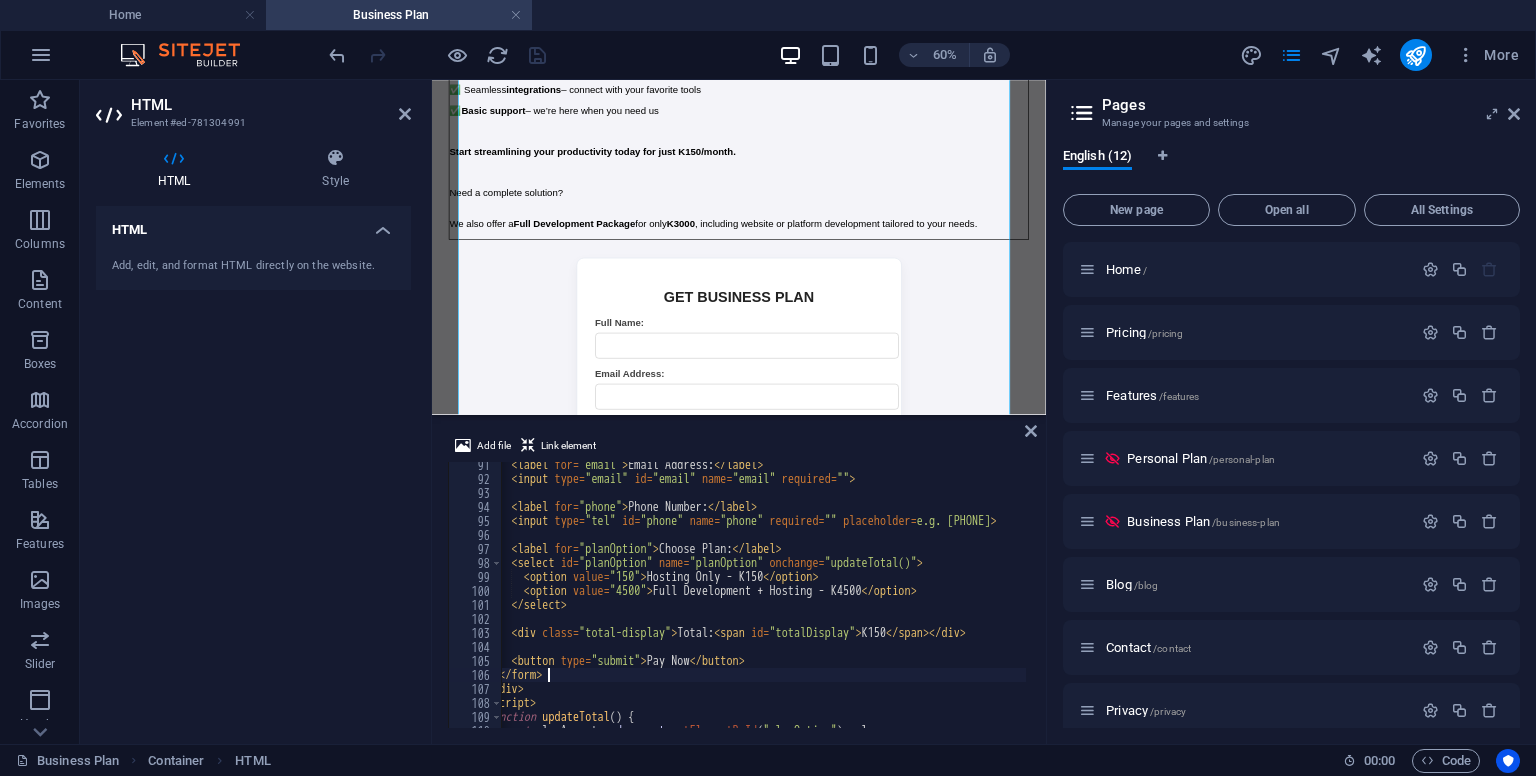 scroll, scrollTop: 0, scrollLeft: 3, axis: horizontal 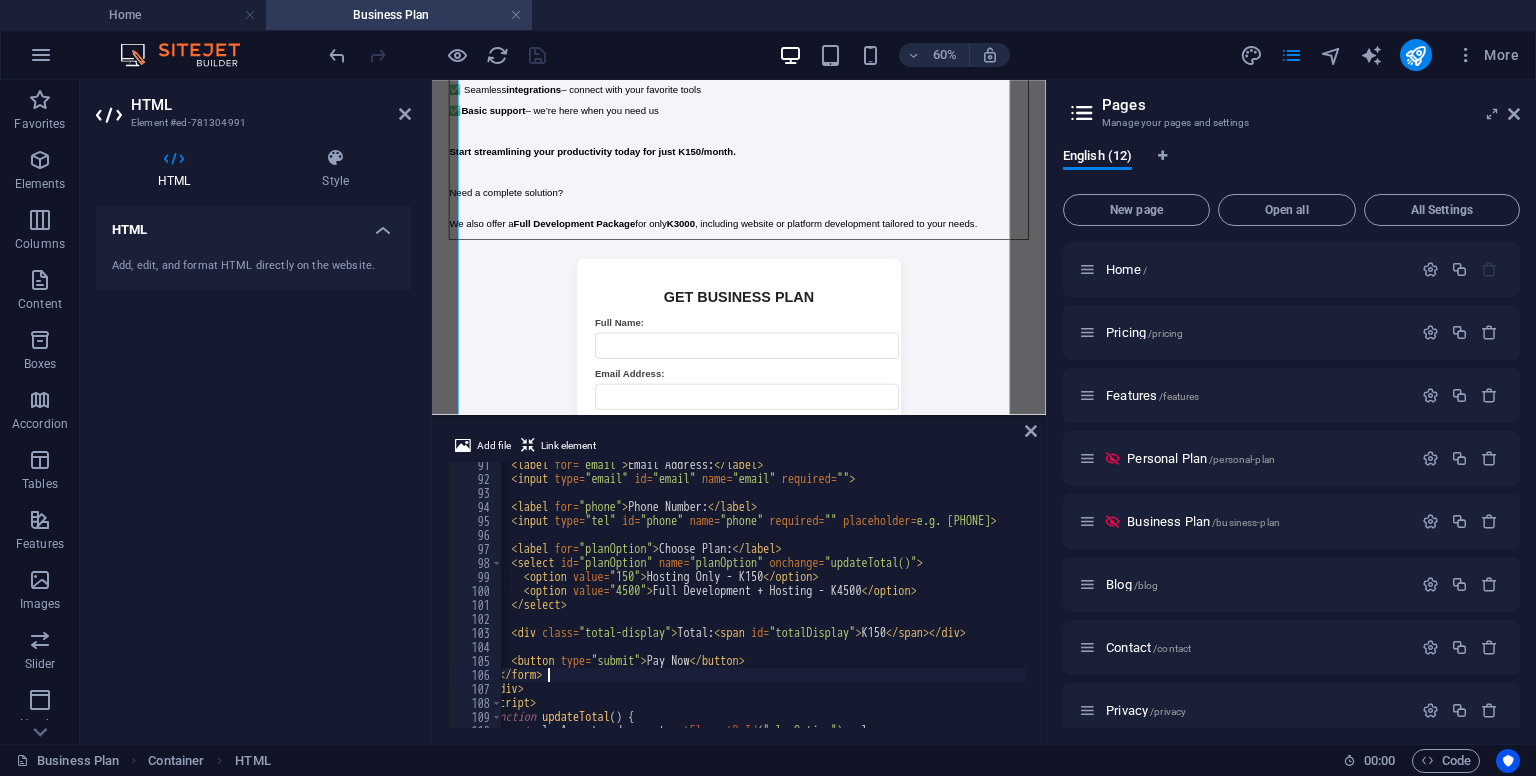 type on "</form>" 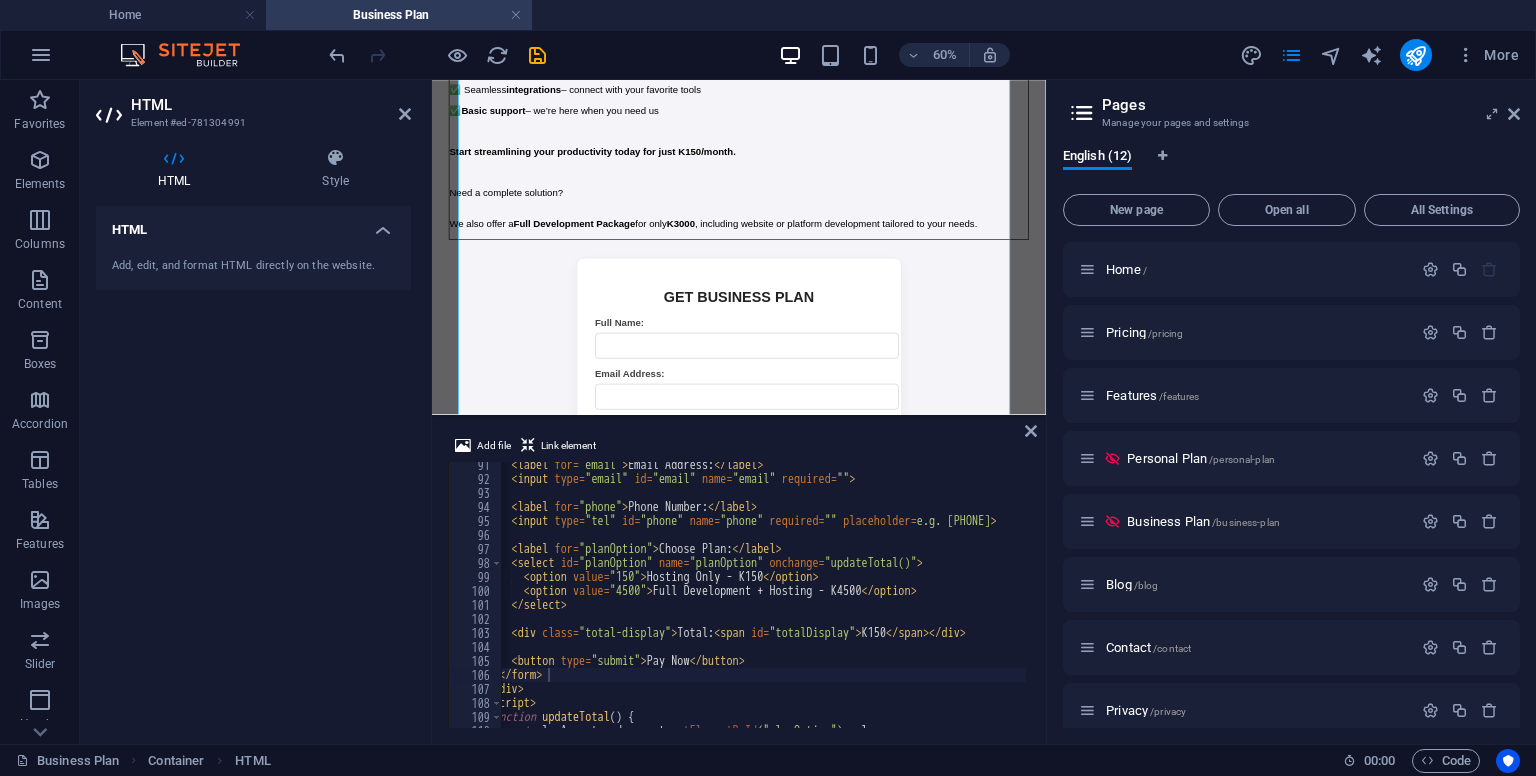 click on "Email Address:       Phone Number:       placeholder = "e.g. [PHONE]"       Choose Plan:         Hosting Only - K150         Full Development + Hosting - K4500       Total:  K150     Pay Now" at bounding box center (739, 581) 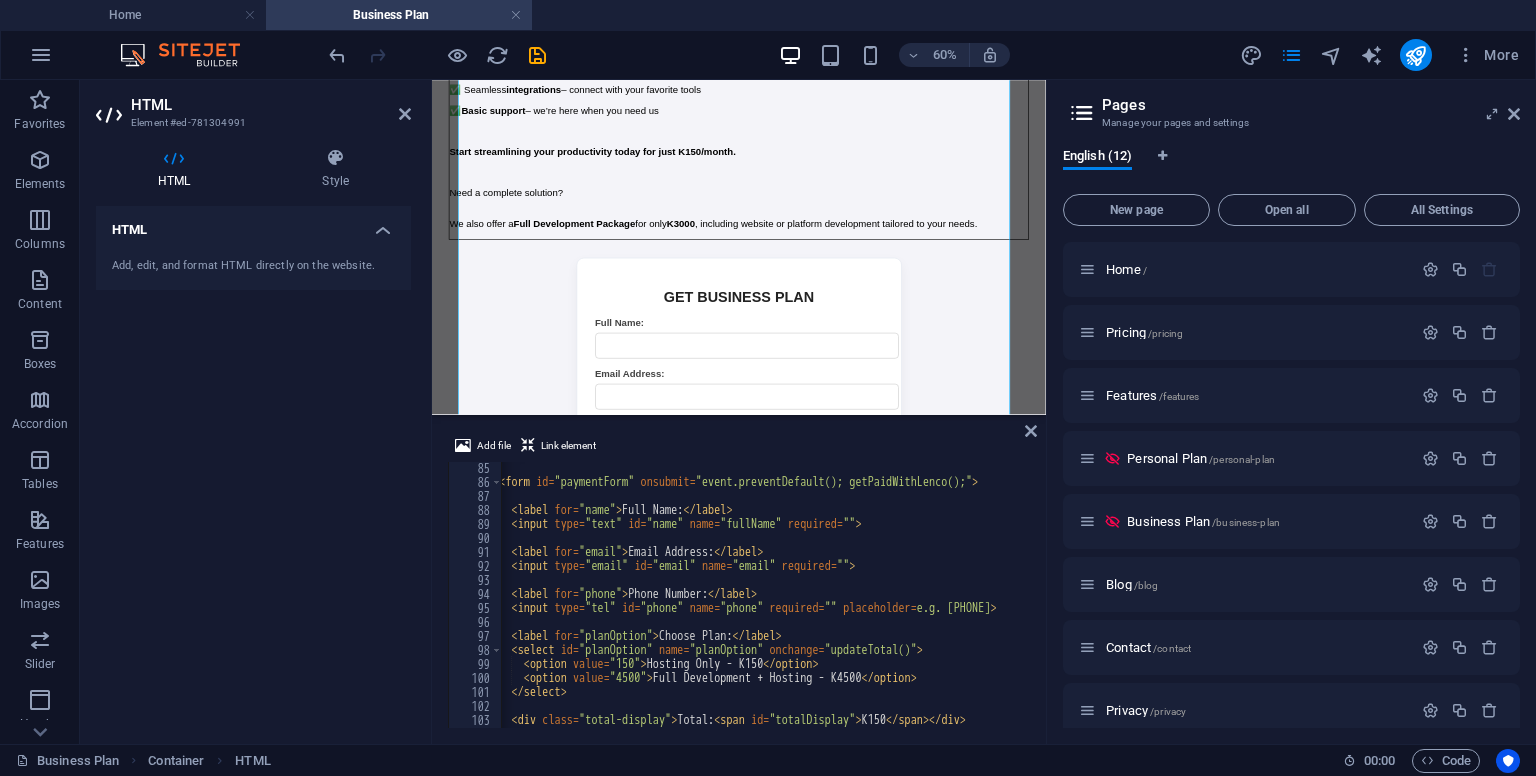scroll, scrollTop: 1107, scrollLeft: 0, axis: vertical 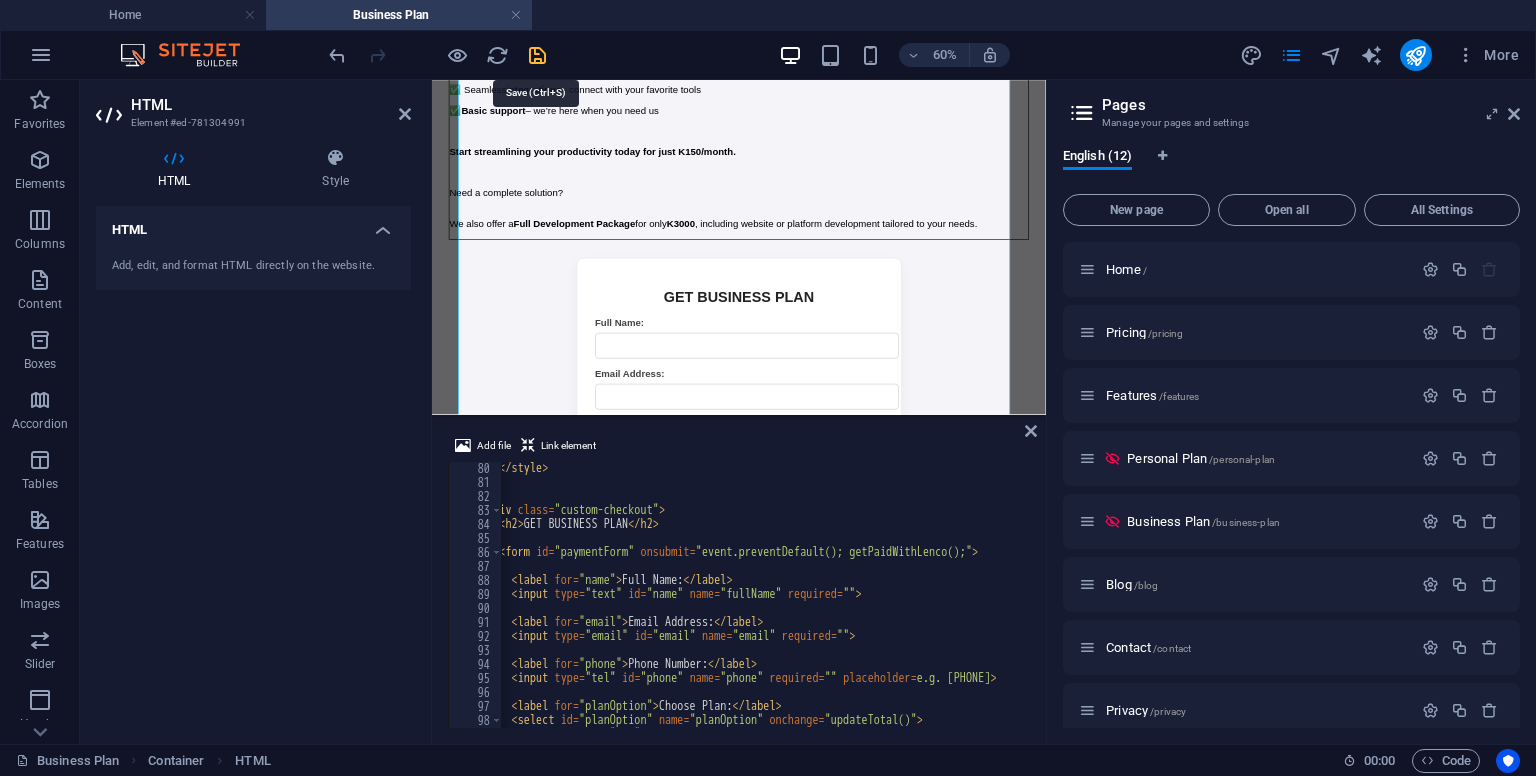 click at bounding box center [537, 55] 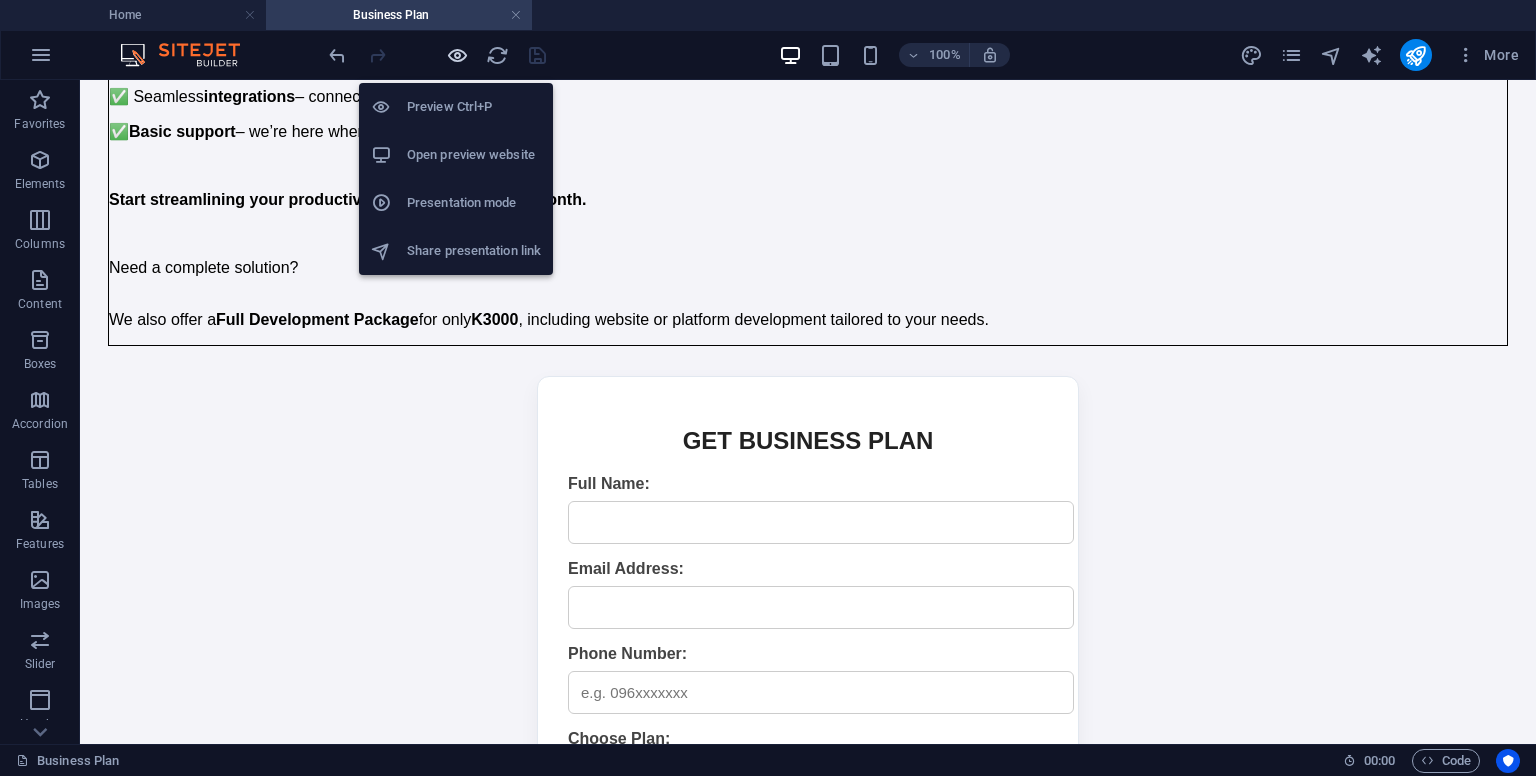 drag, startPoint x: 477, startPoint y: 0, endPoint x: 464, endPoint y: 57, distance: 58.463665 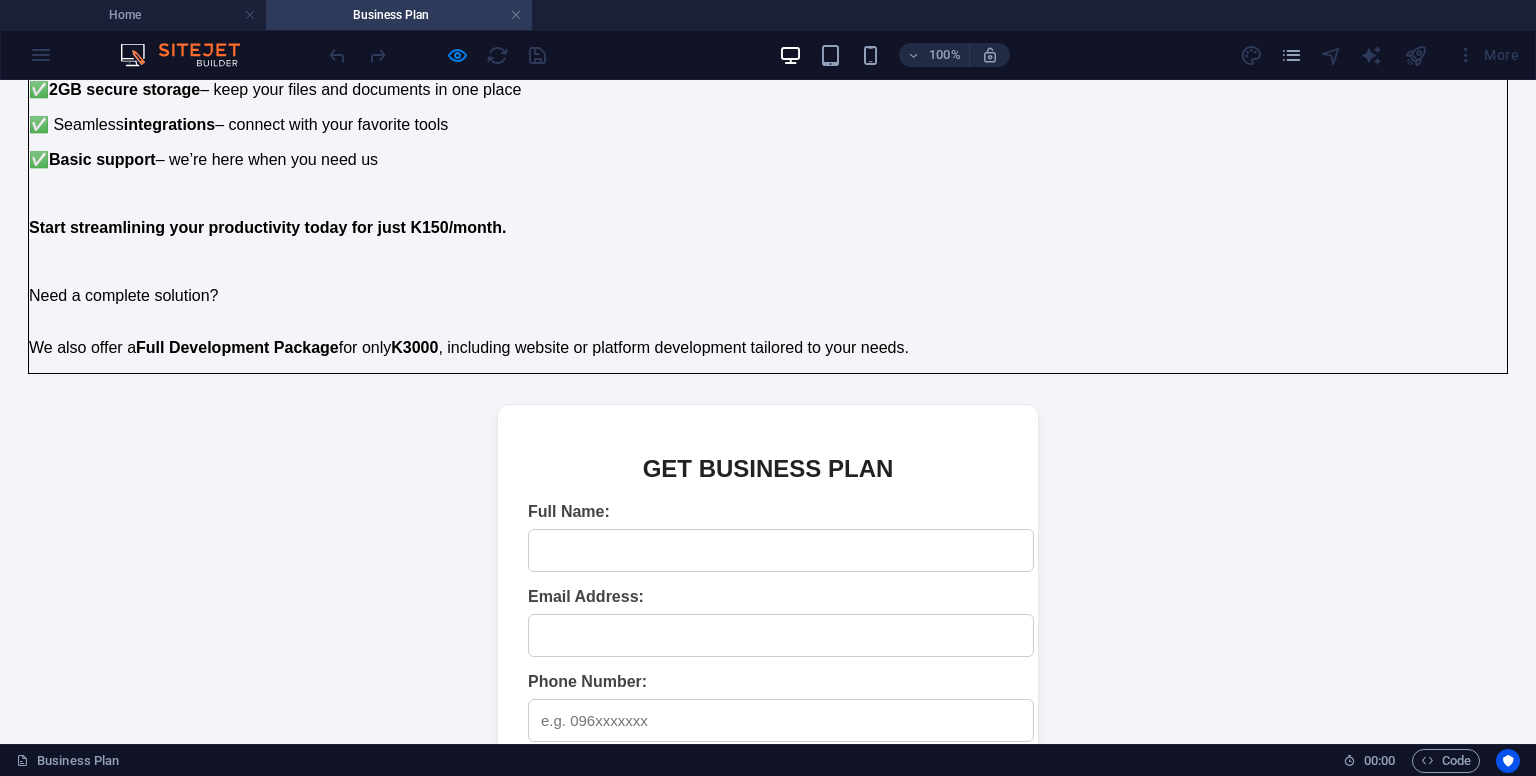 click on "GET BUSINESS PLAN       Full Name:       Email Address:       Phone Number:       placeholder = "e.g. [PHONE]"       Choose Plan:         Hosting Only - K150         Full Development + Hosting - K4500       Total:  K150     Pay Now" at bounding box center [768, 693] 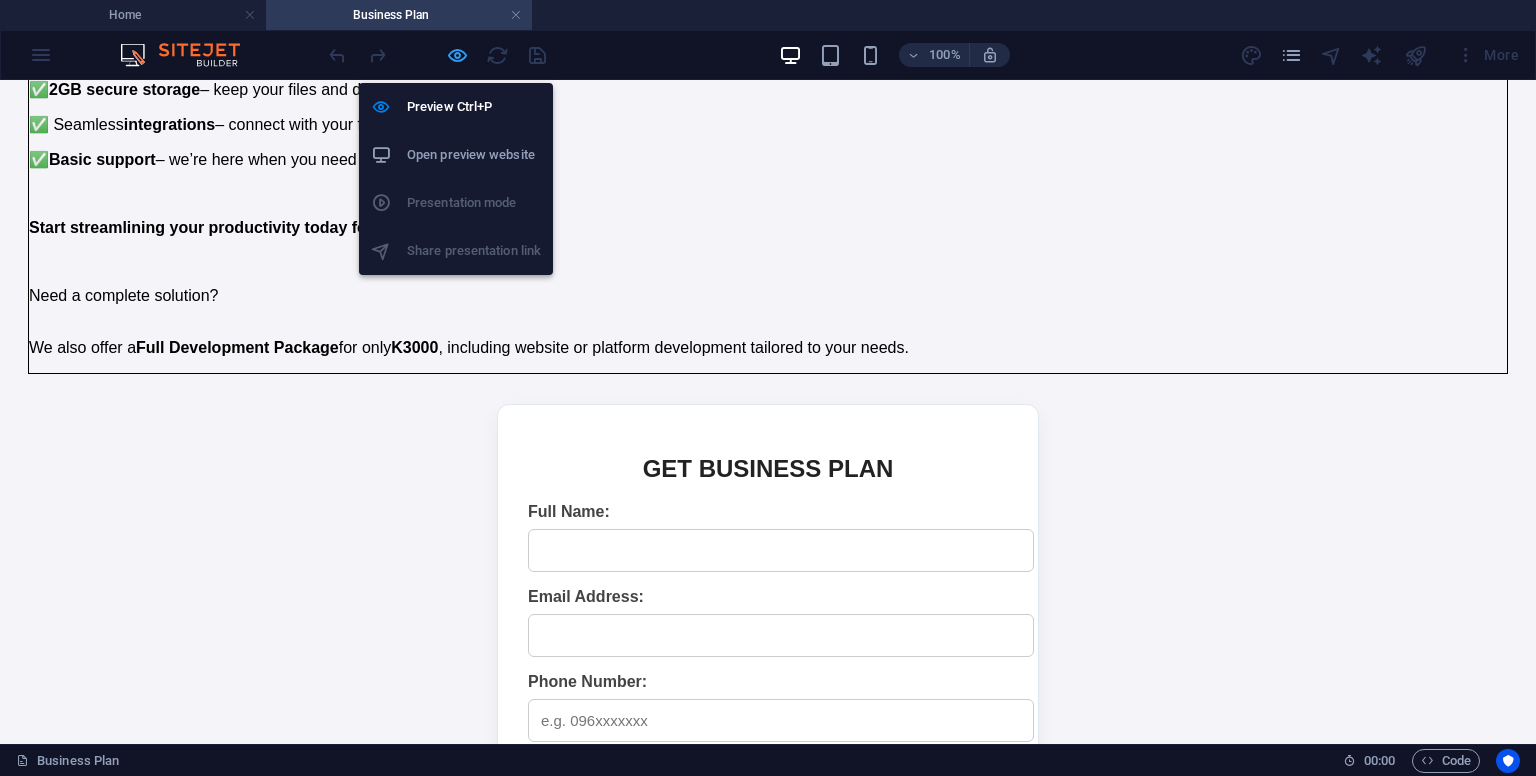 click at bounding box center [457, 55] 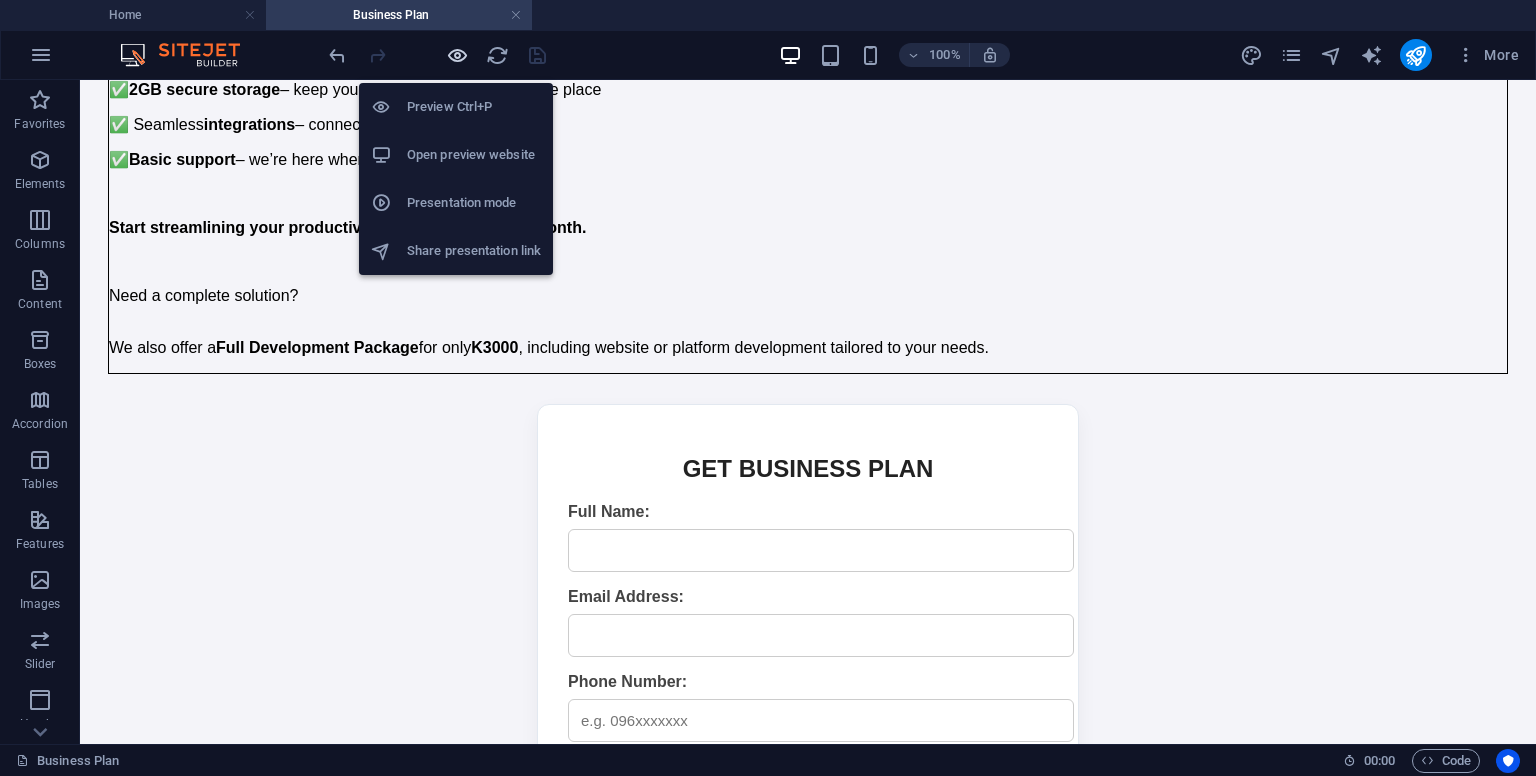 scroll, scrollTop: 827, scrollLeft: 0, axis: vertical 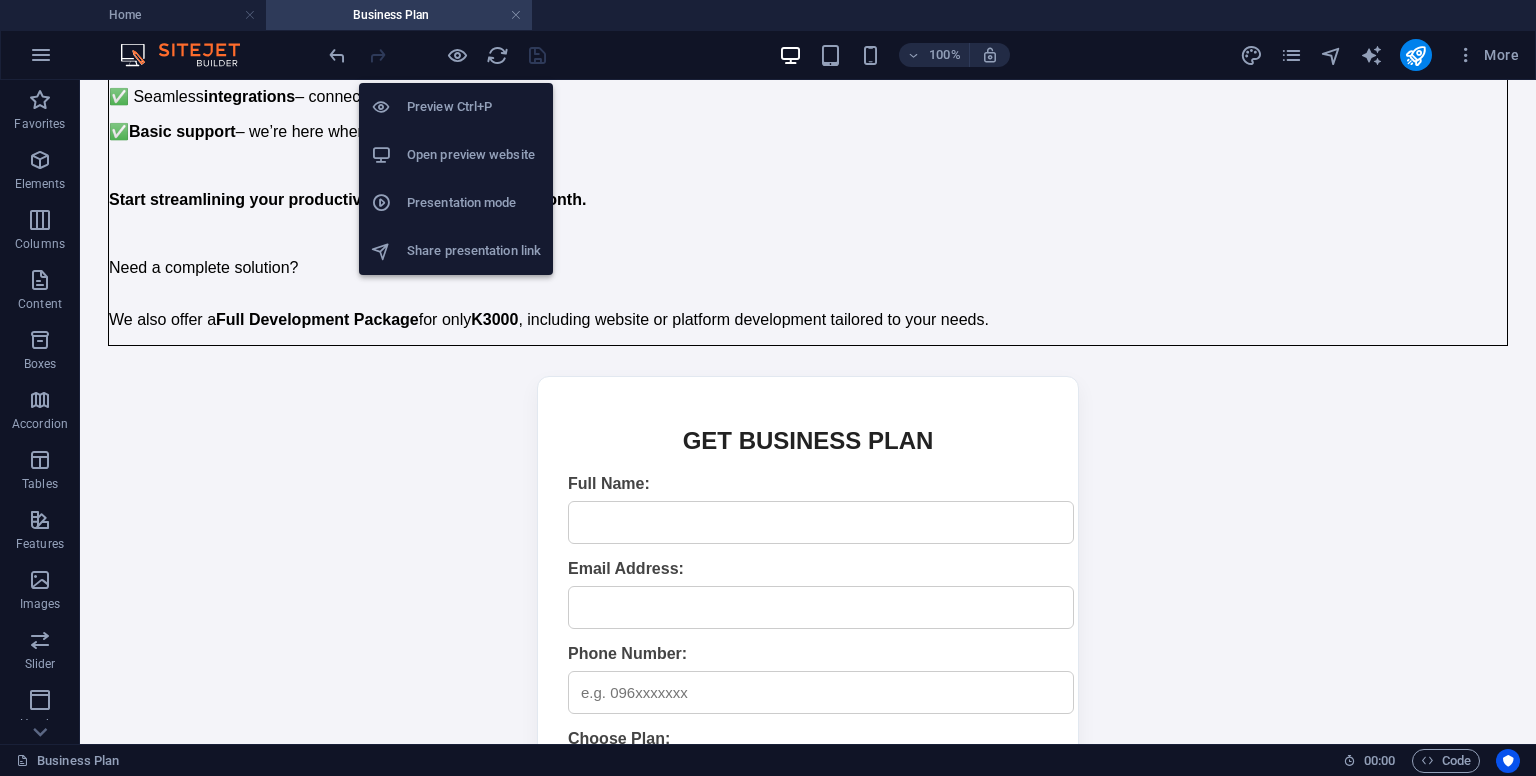 click on "Open preview website" at bounding box center [474, 155] 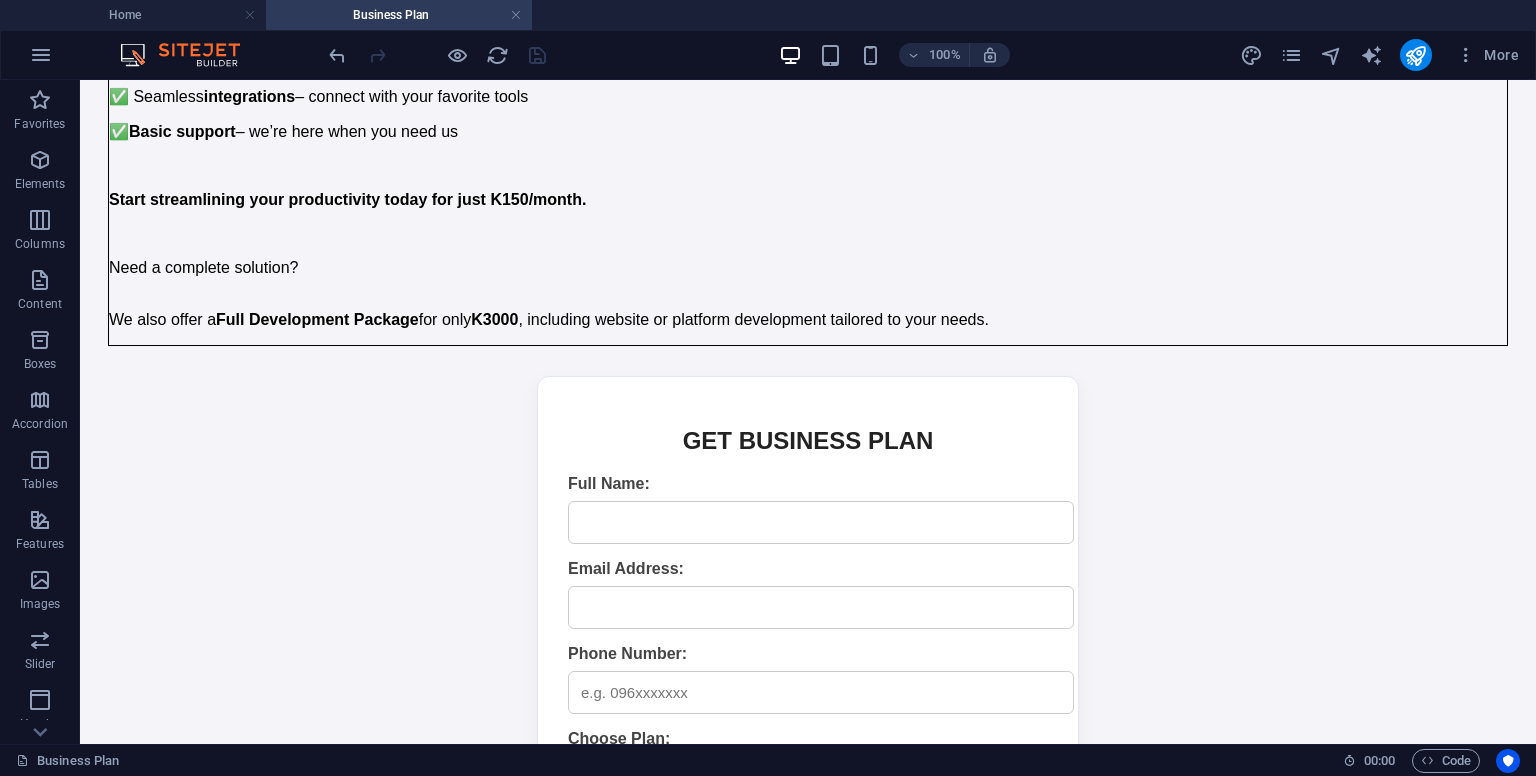 scroll, scrollTop: 246, scrollLeft: 0, axis: vertical 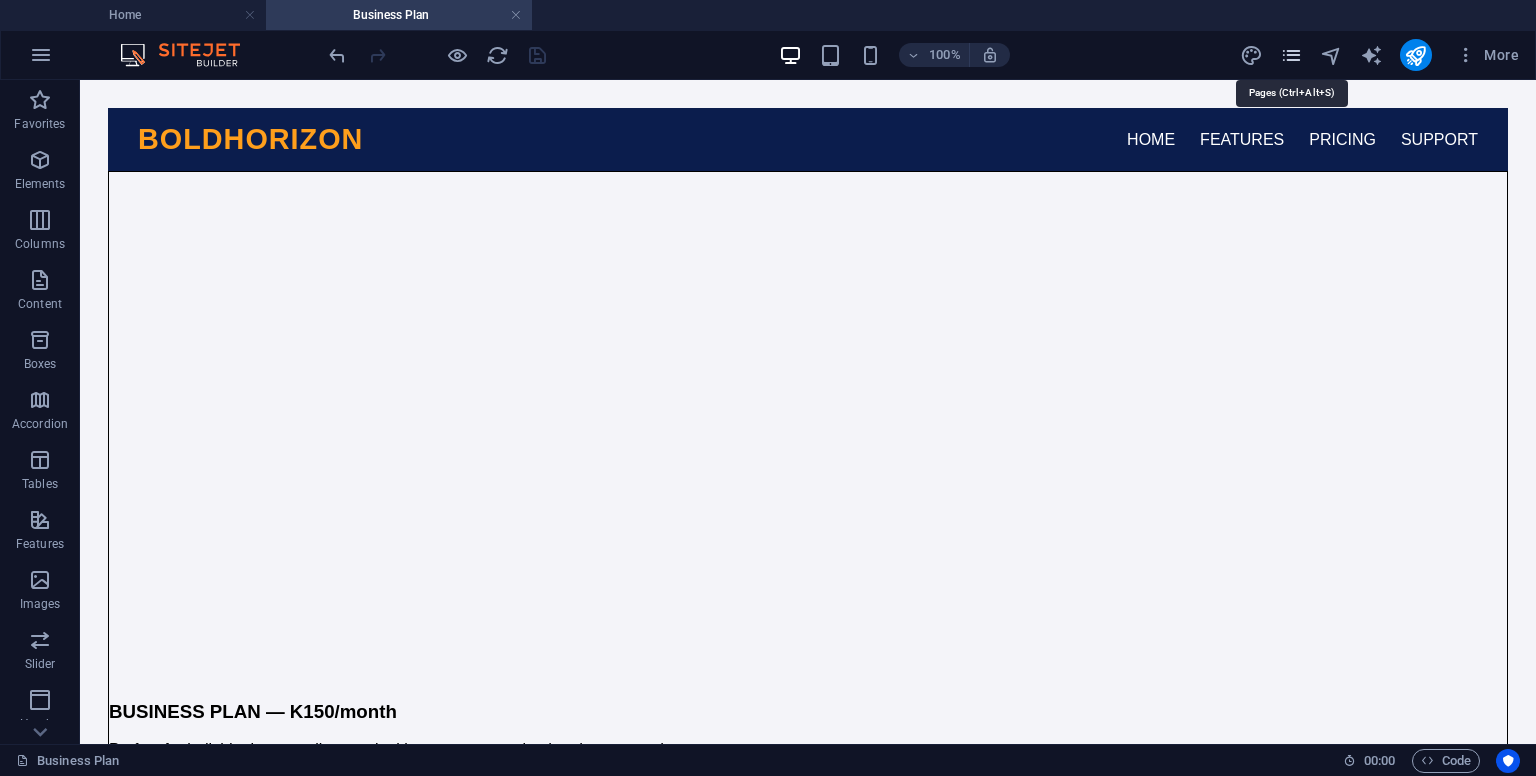 click at bounding box center (1291, 55) 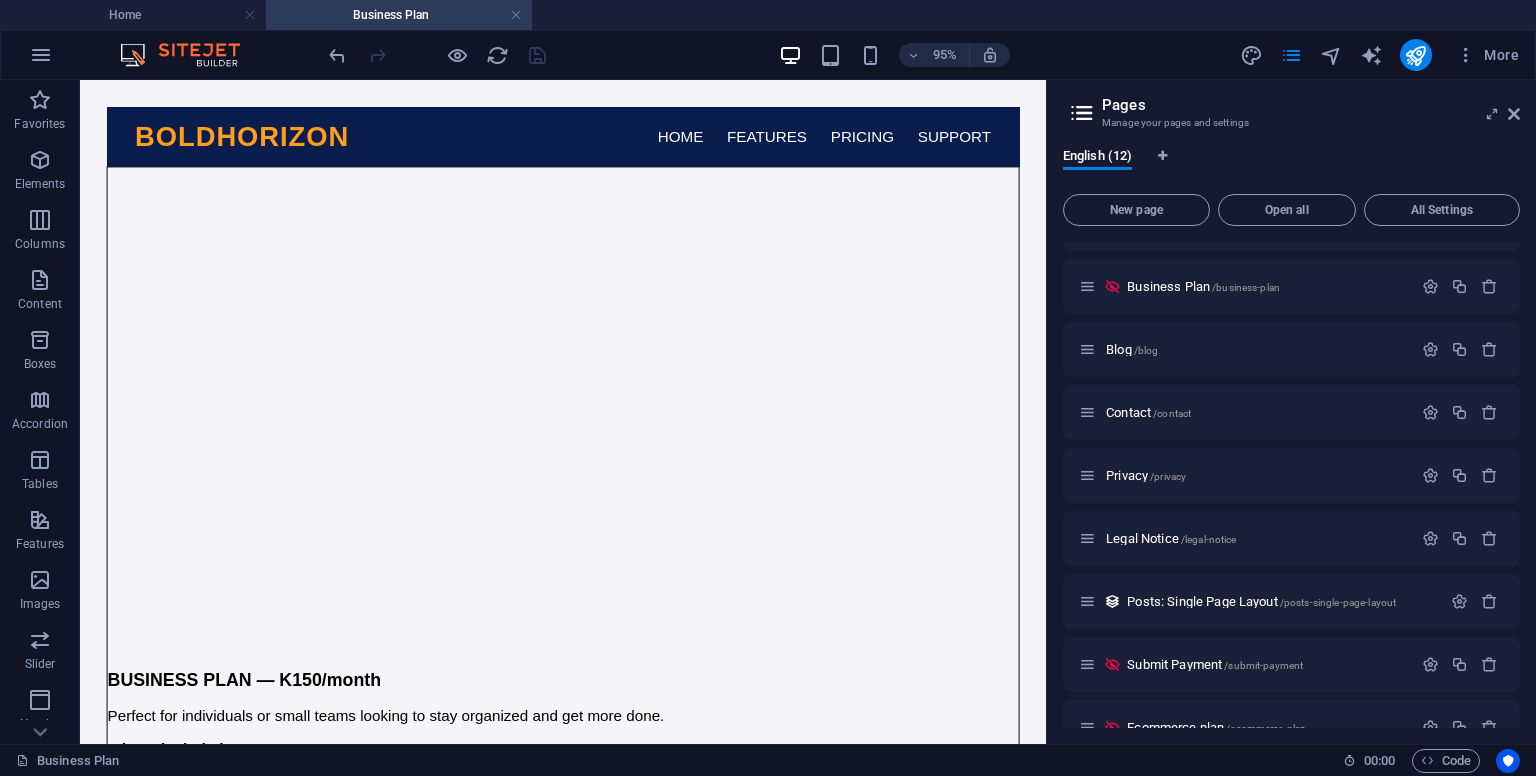 scroll, scrollTop: 269, scrollLeft: 0, axis: vertical 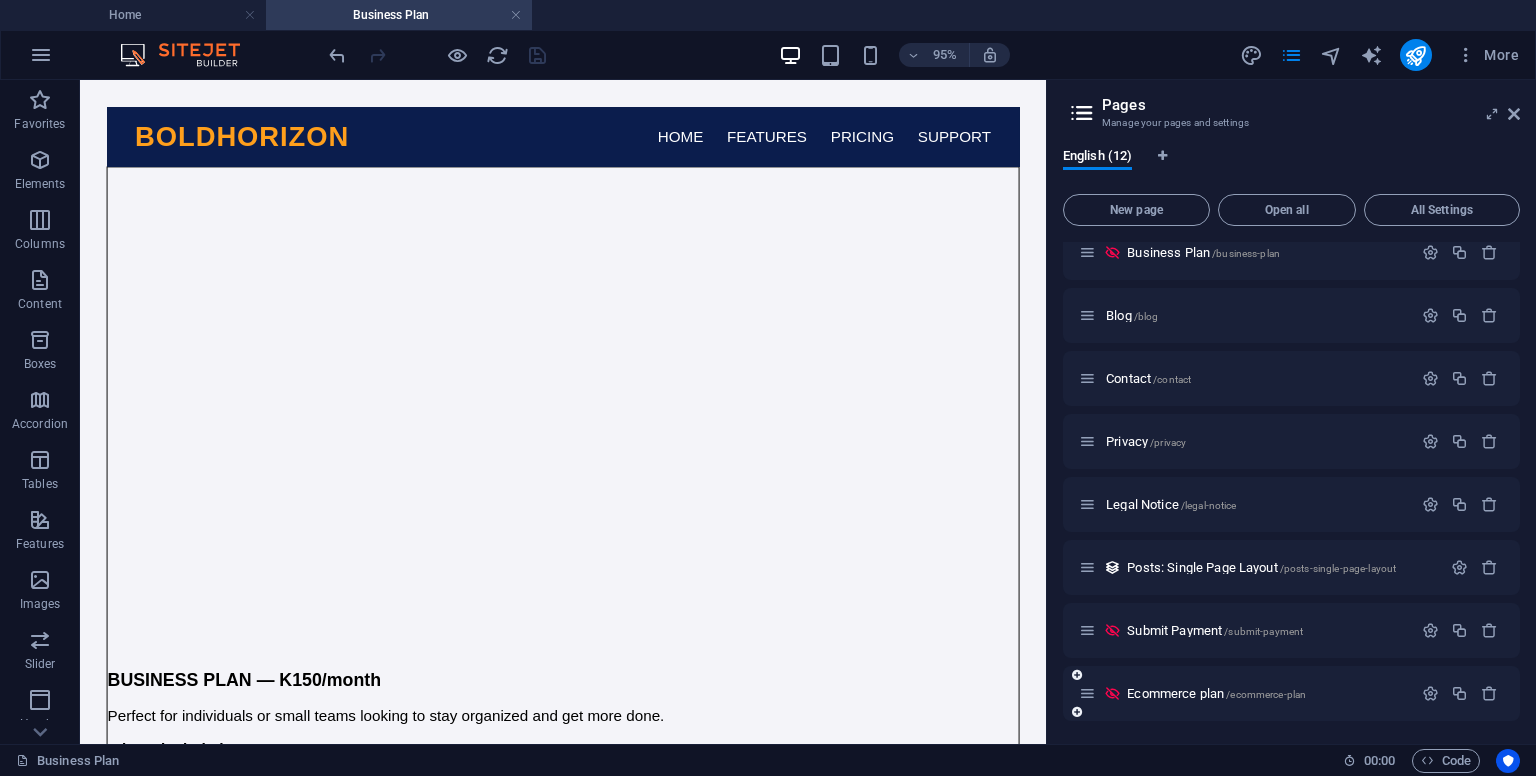 click on "Ecommerce plan /ecommerce-plan" at bounding box center (1245, 693) 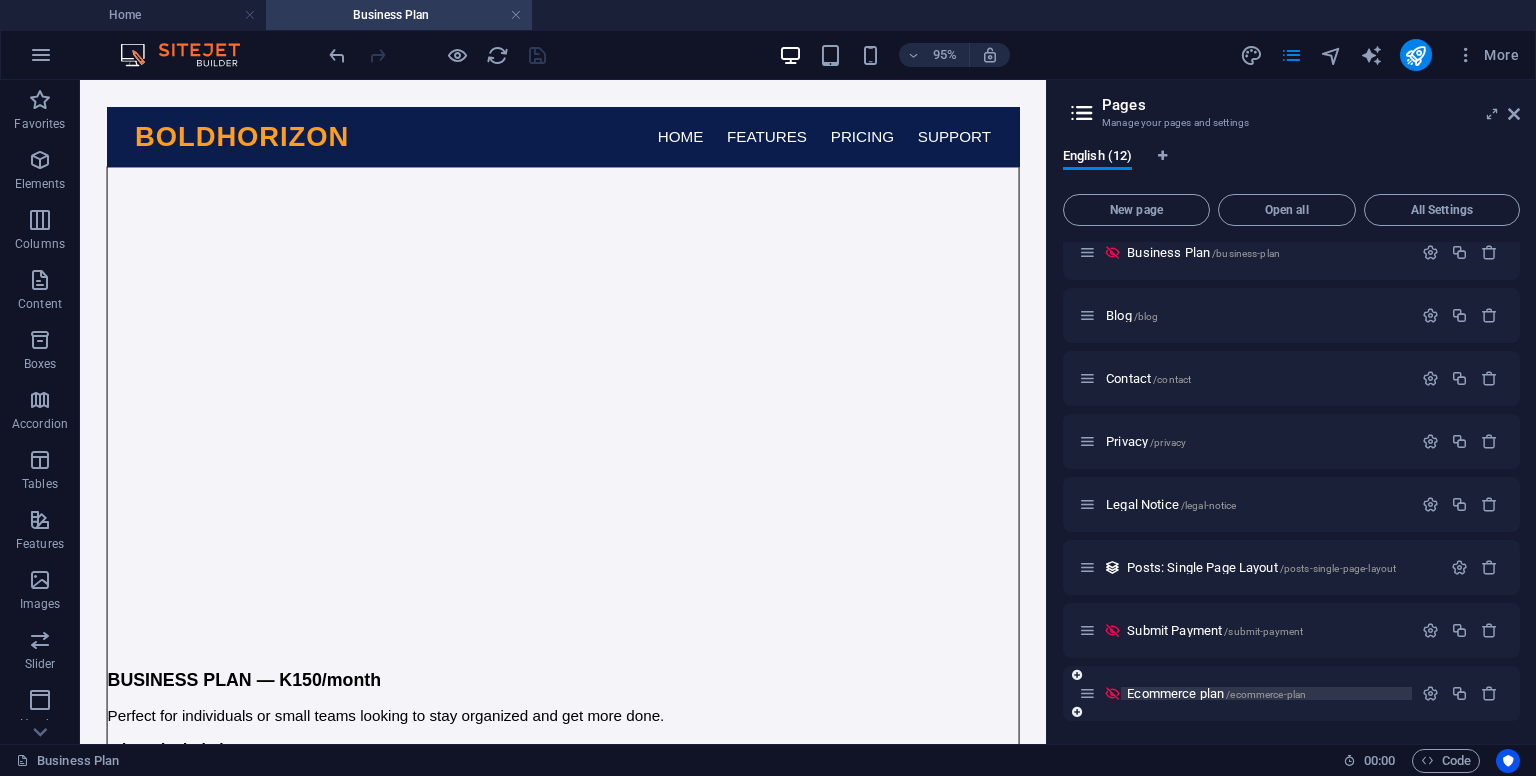 click on "Ecommerce plan /ecommerce-plan" at bounding box center (1216, 693) 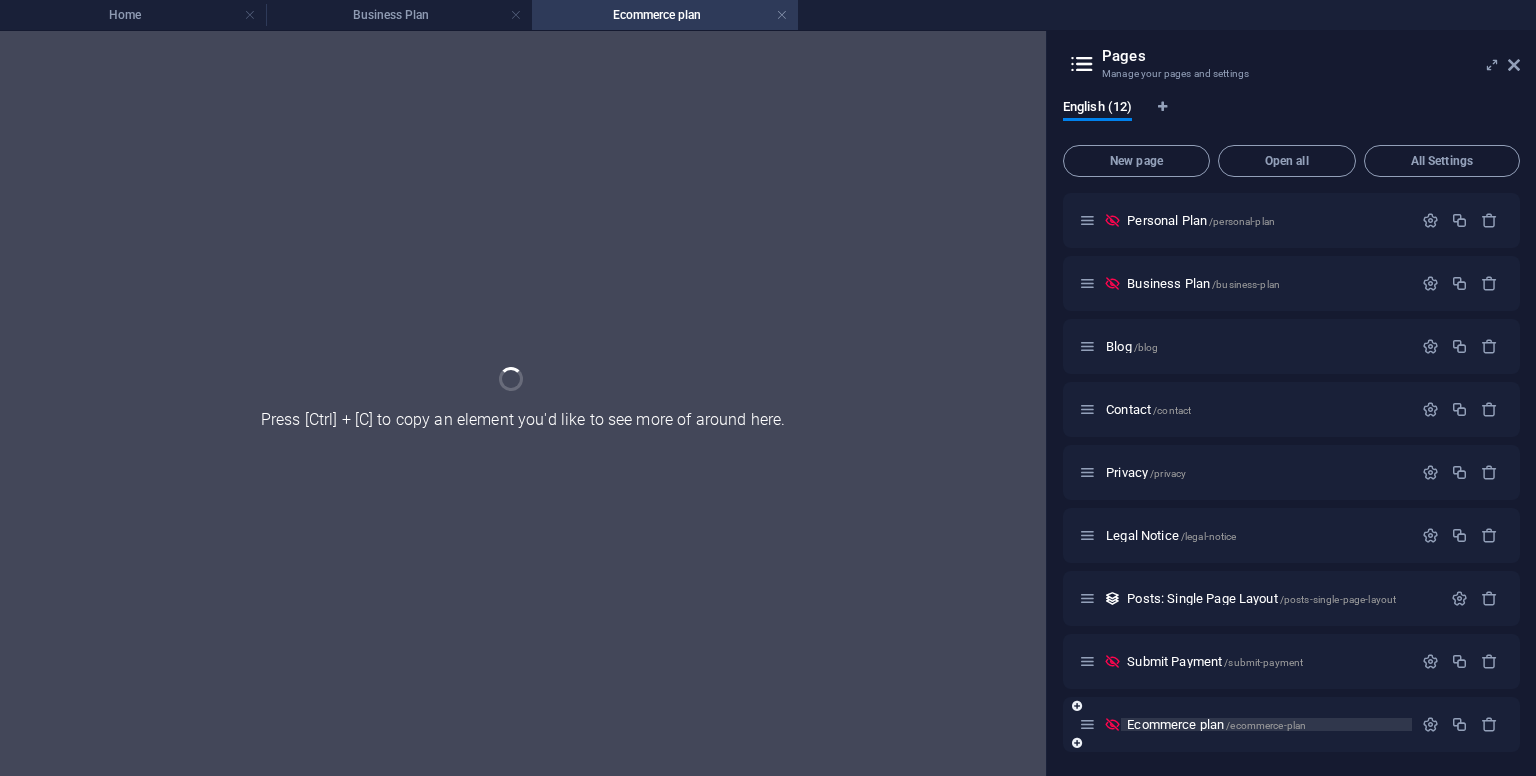 scroll, scrollTop: 188, scrollLeft: 0, axis: vertical 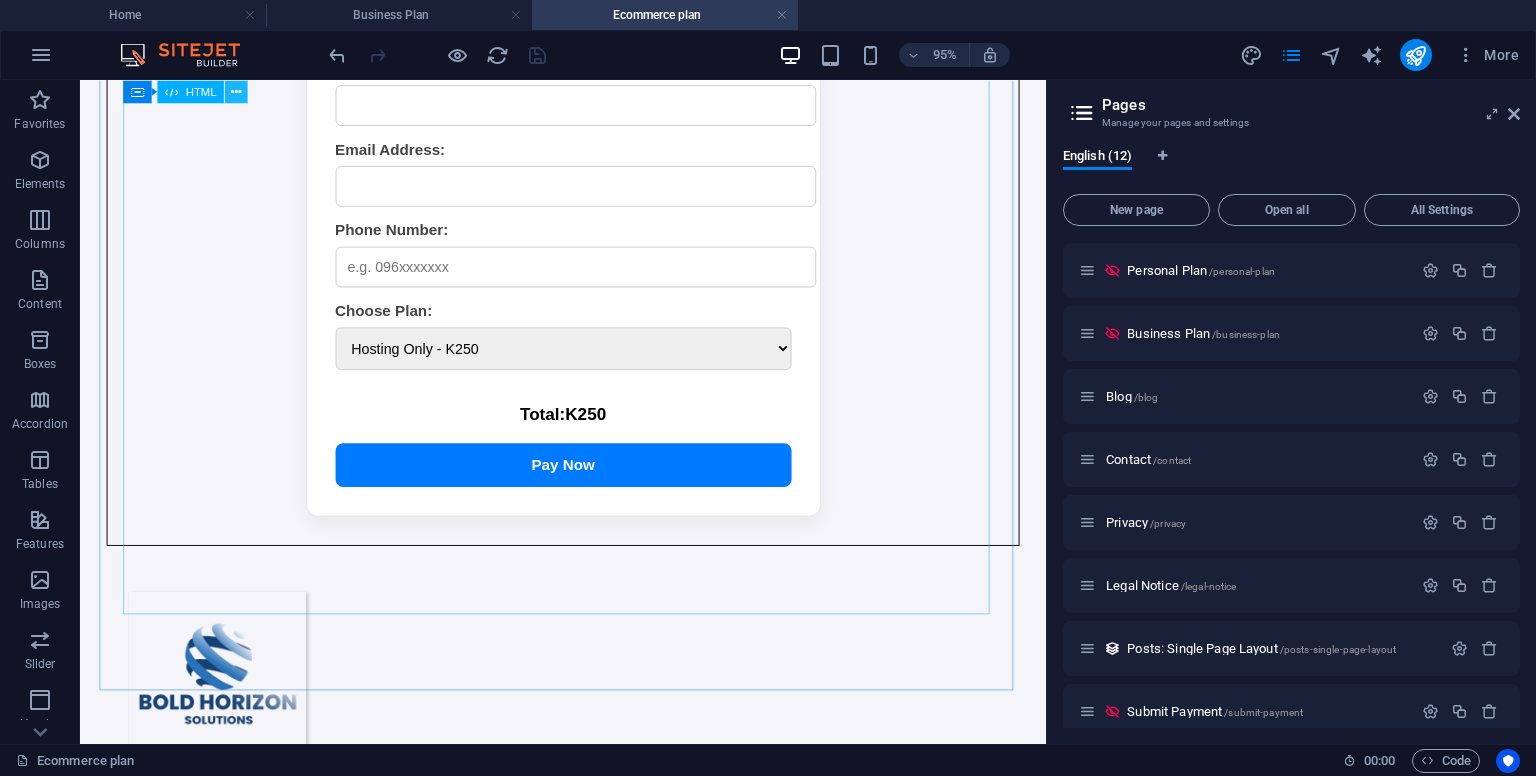 click at bounding box center [236, 91] 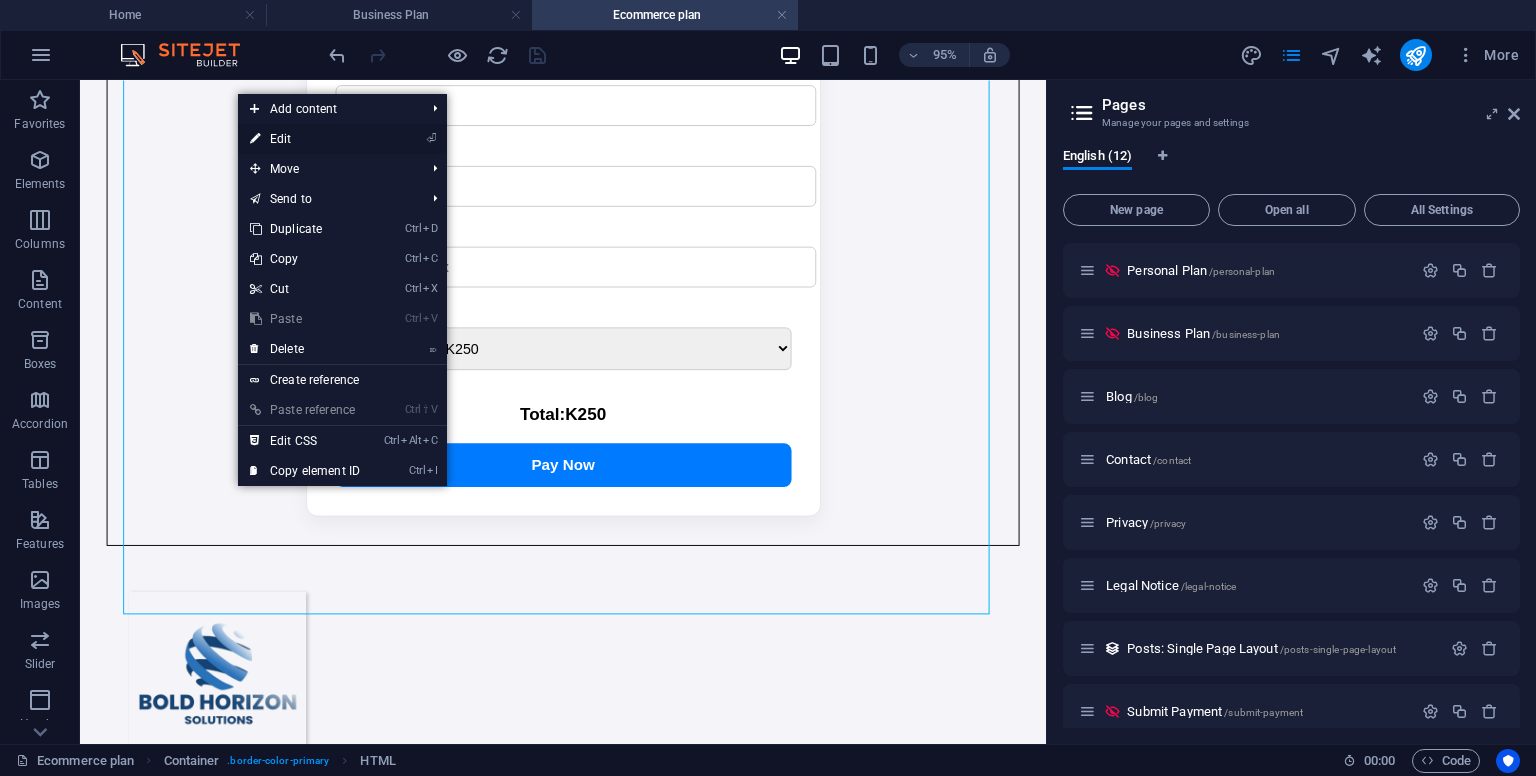 click on "⏎  Edit" at bounding box center [305, 139] 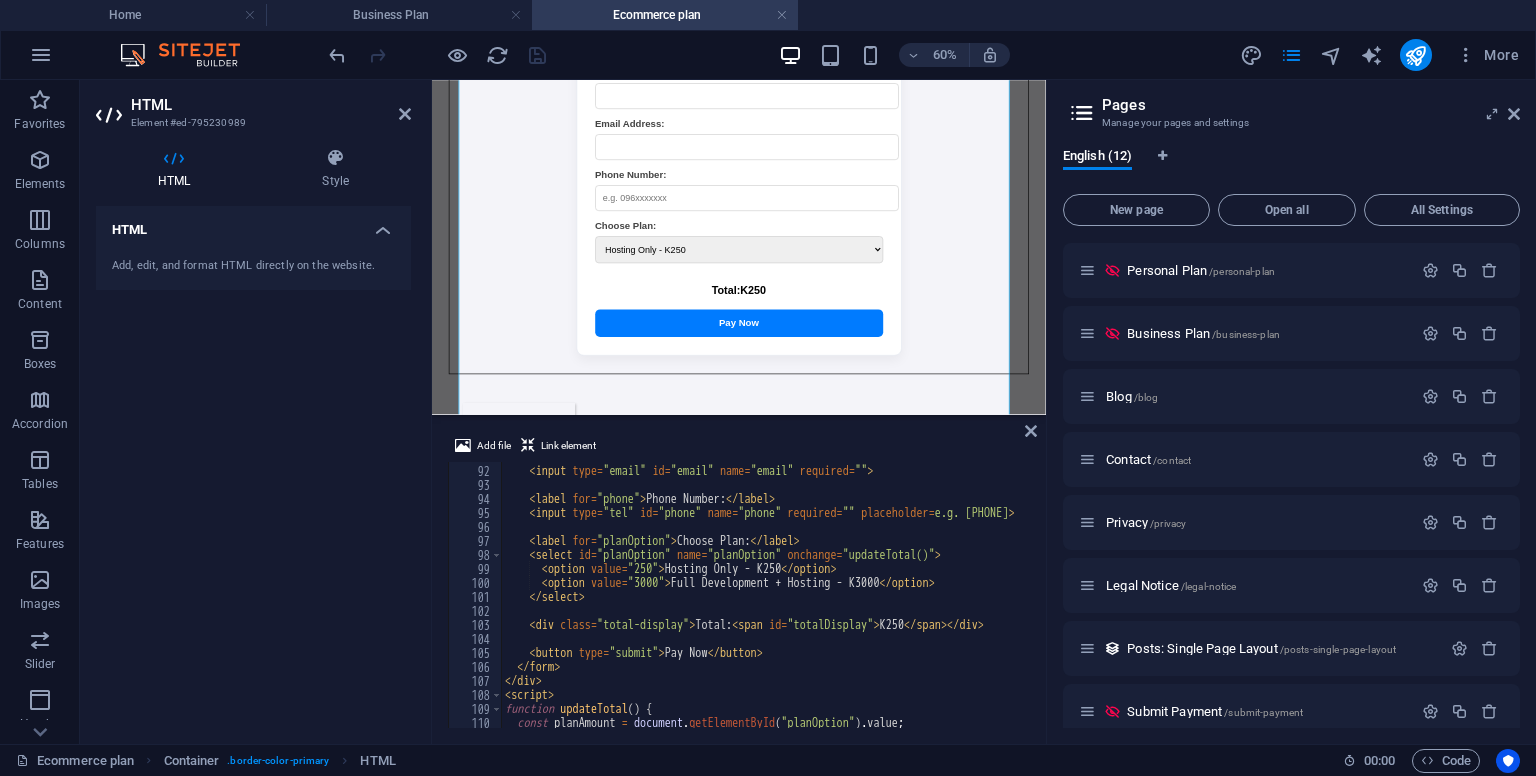scroll, scrollTop: 1291, scrollLeft: 0, axis: vertical 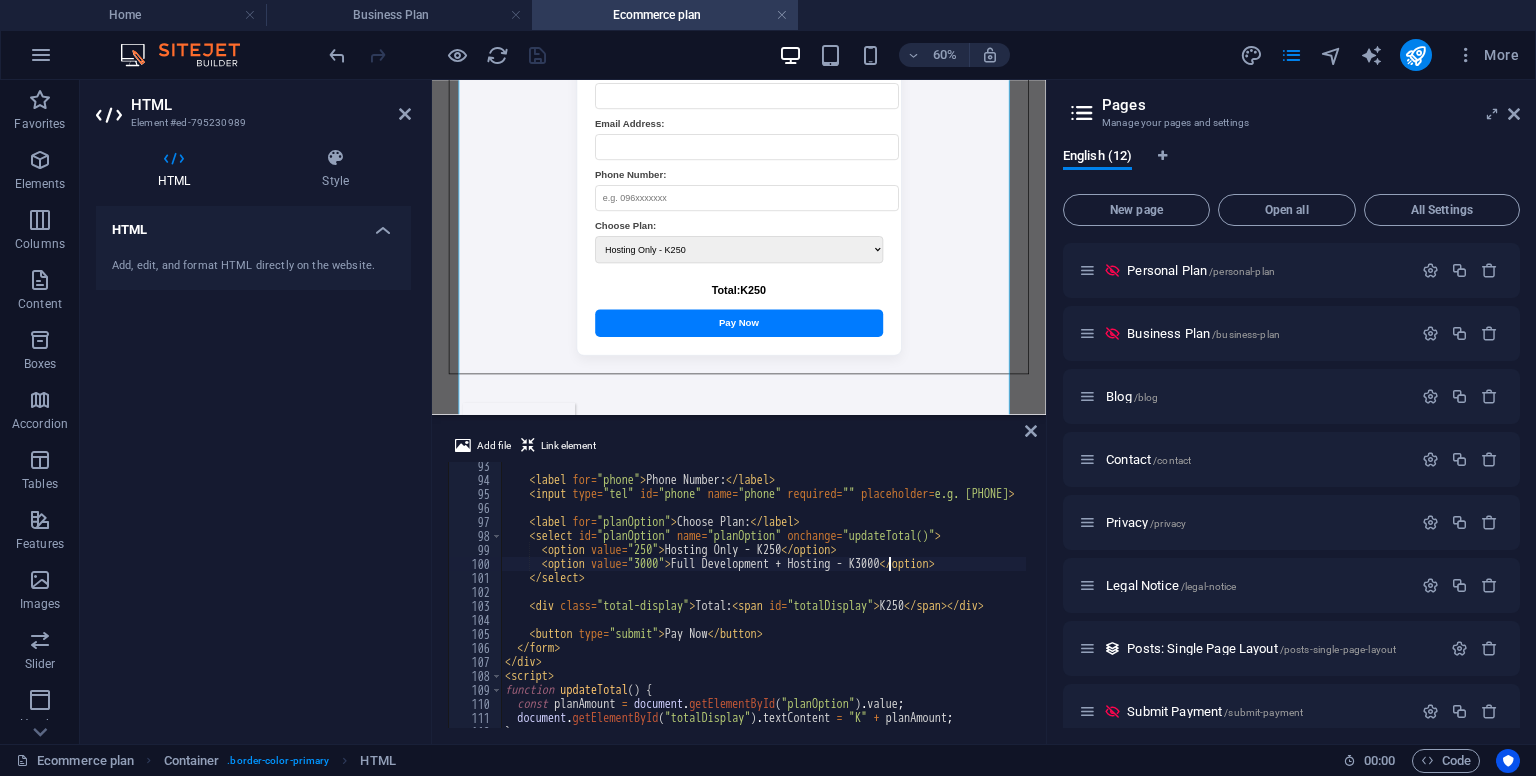 click on "Phone Number:       placeholder = "e.g. [PHONE]"       Choose Plan:         Hosting Only - K250         Full Development + Hosting - K3000       Total:  K250     Pay Now" at bounding box center [805, 604] 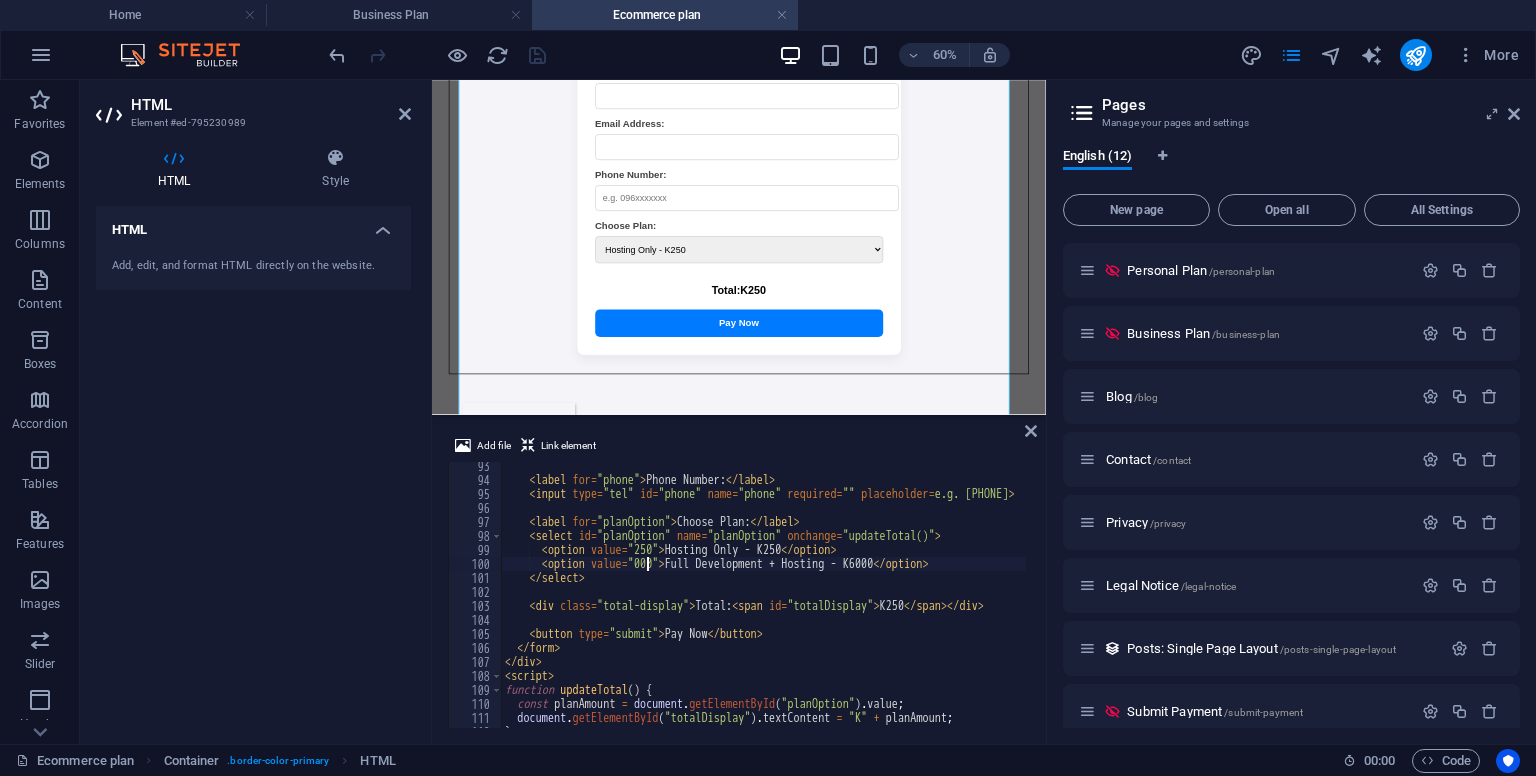 scroll, scrollTop: 0, scrollLeft: 12, axis: horizontal 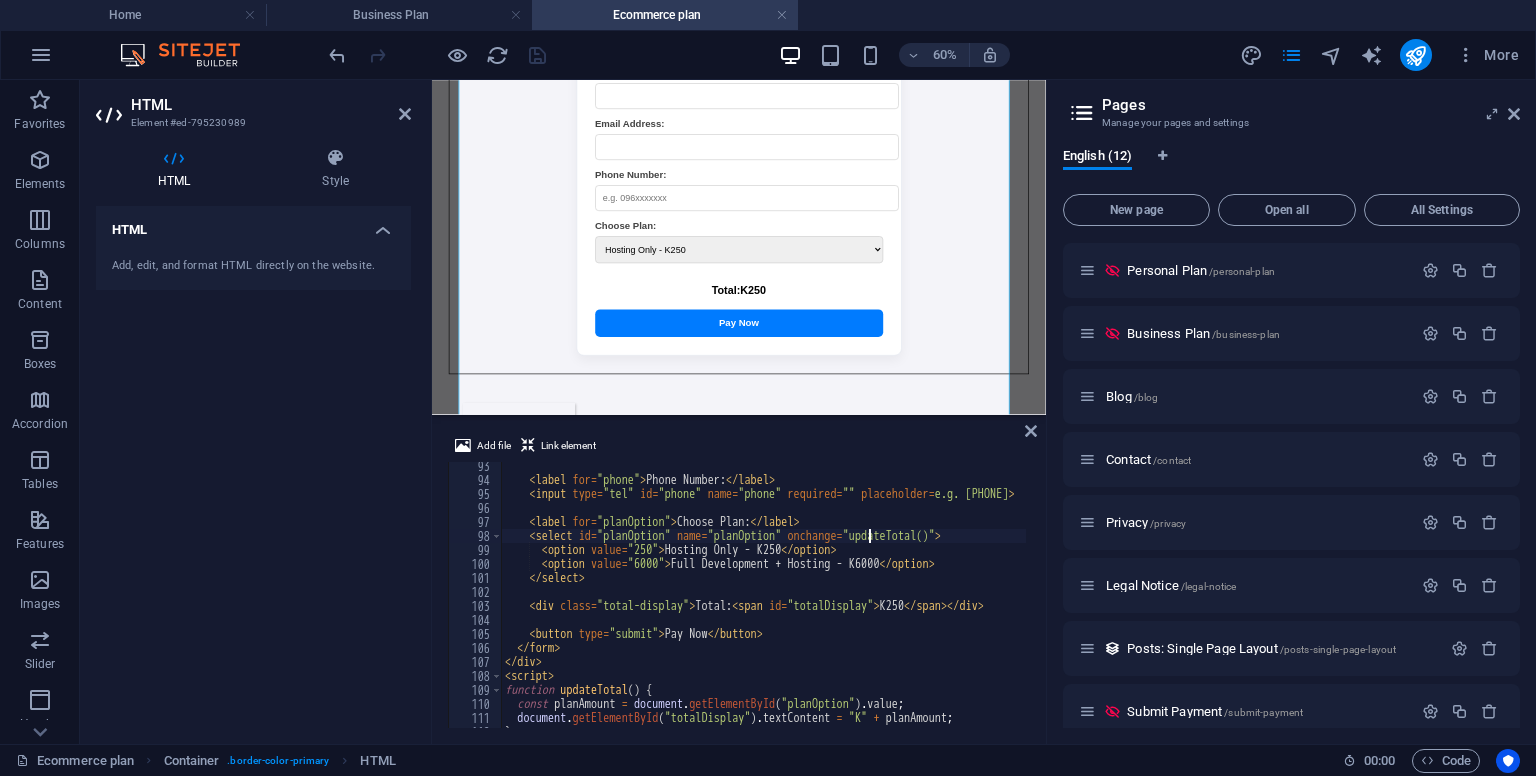 click on "Phone Number:       placeholder = "e.g. [PHONE]"       Choose Plan:         Hosting Only - K250         Full Development + Hosting - K6000       Total:  K250     Pay Now" at bounding box center [805, 604] 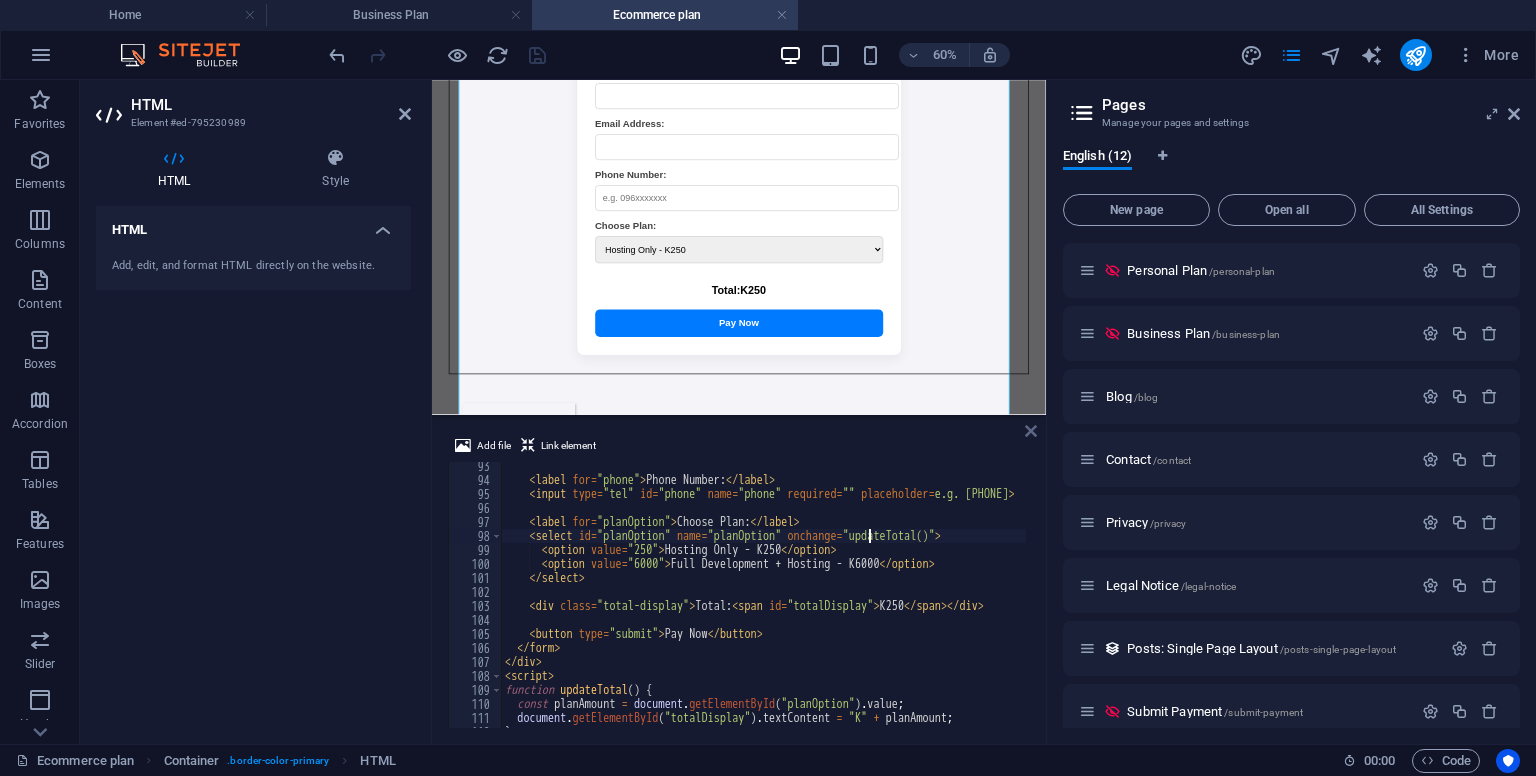 type on "<select id="planOption" name="planOption" onchange="updateTotal()">" 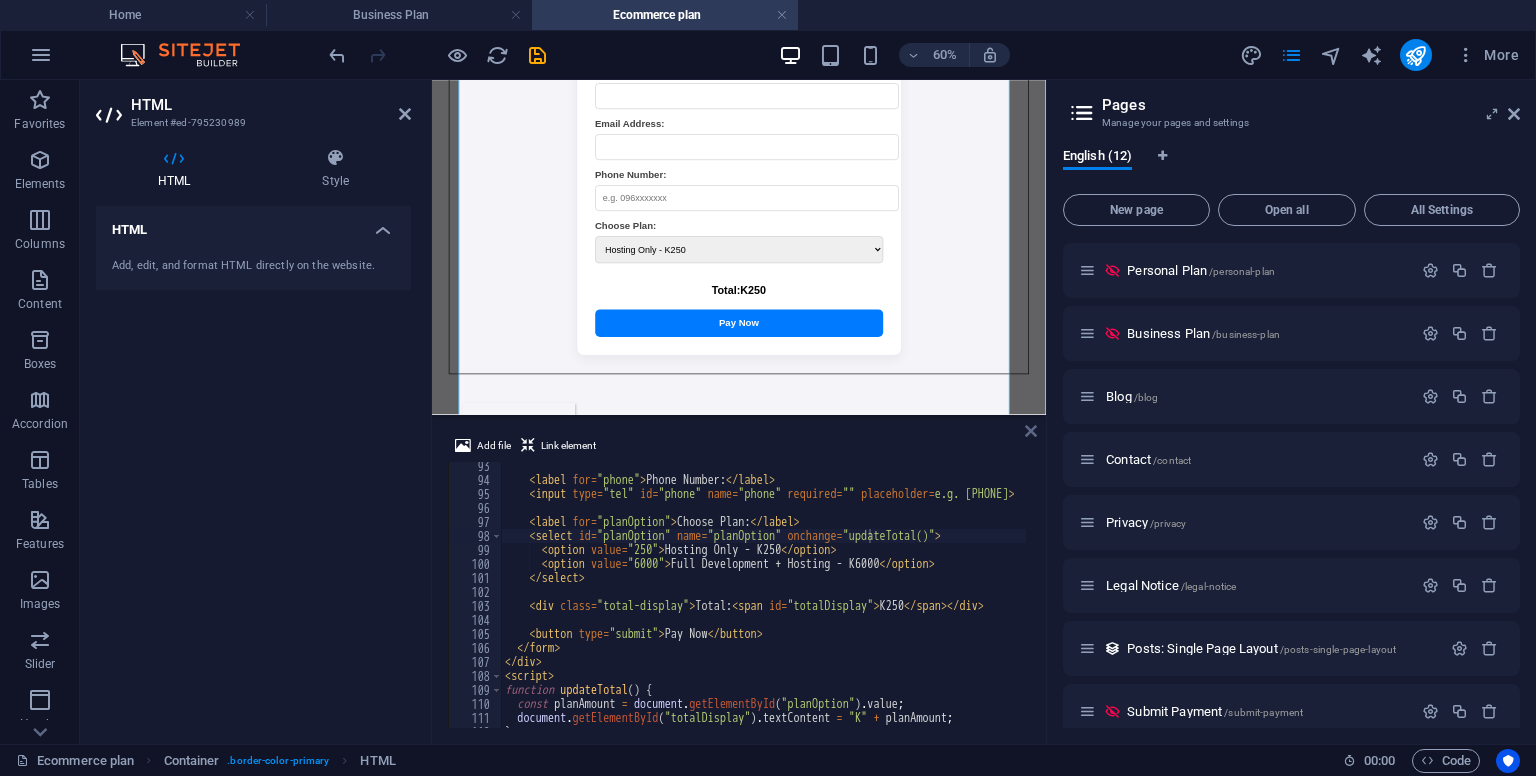 click at bounding box center [1031, 431] 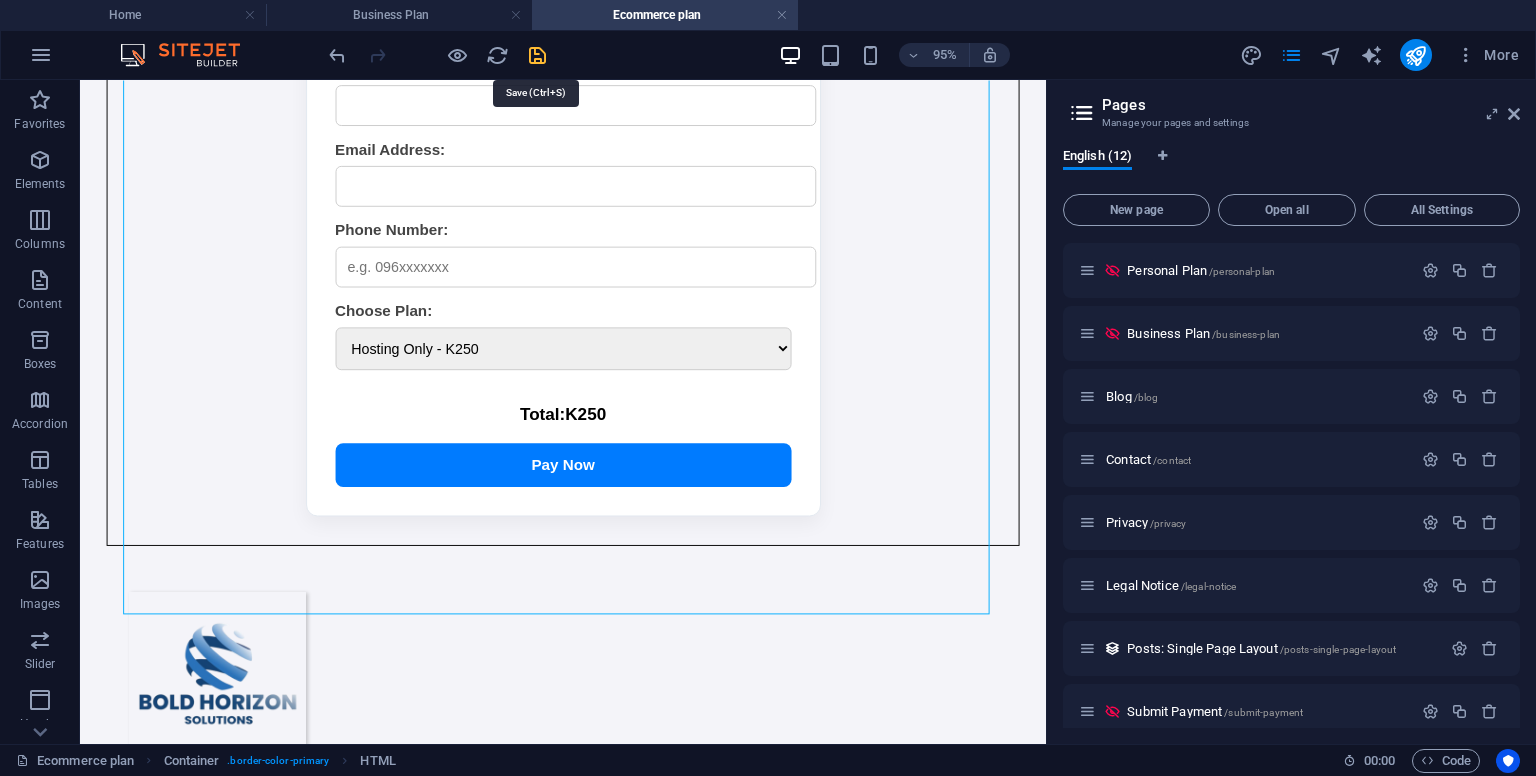 click at bounding box center [537, 55] 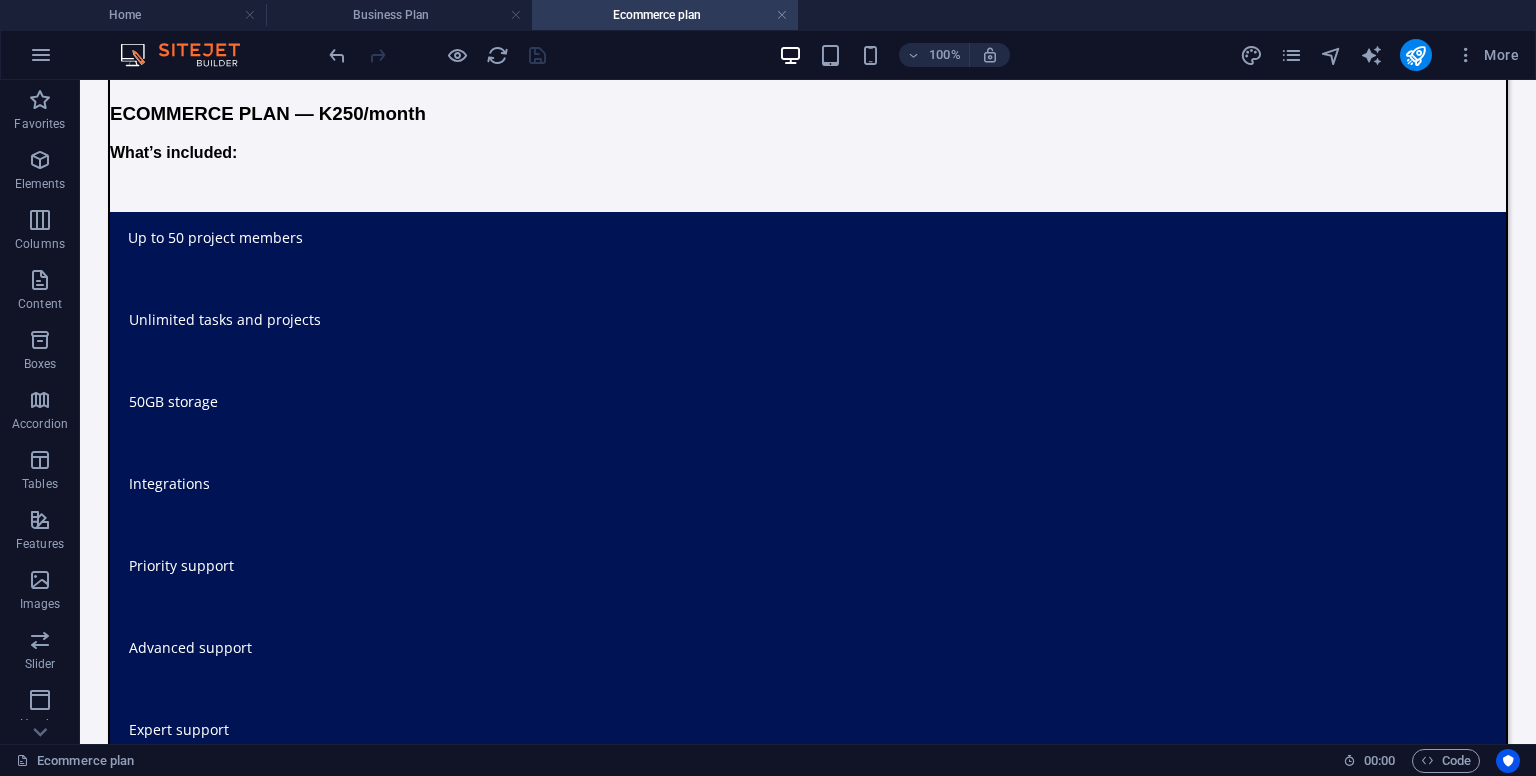 scroll, scrollTop: 149, scrollLeft: 0, axis: vertical 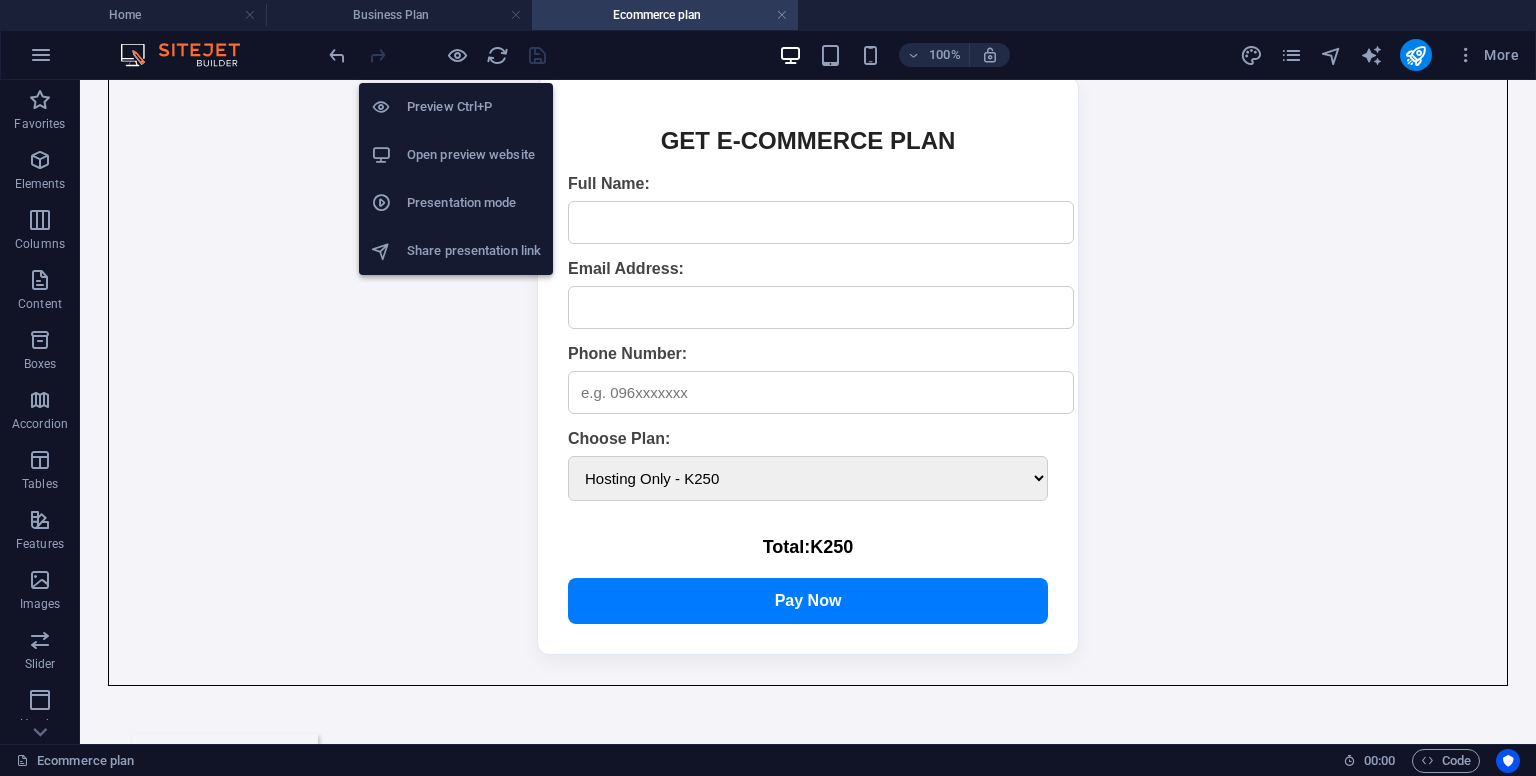 click on "Open preview website" at bounding box center (474, 155) 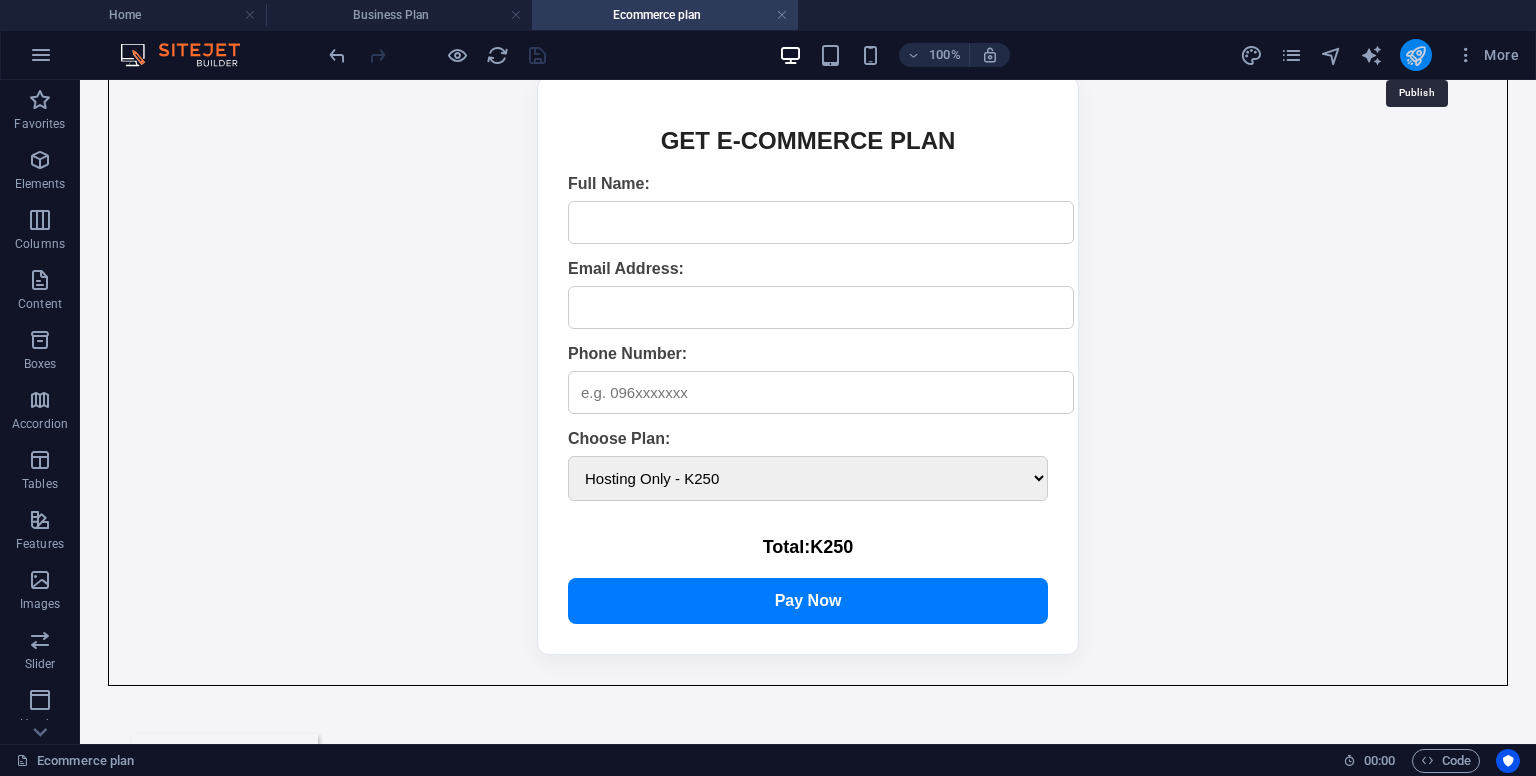 click at bounding box center (1415, 55) 